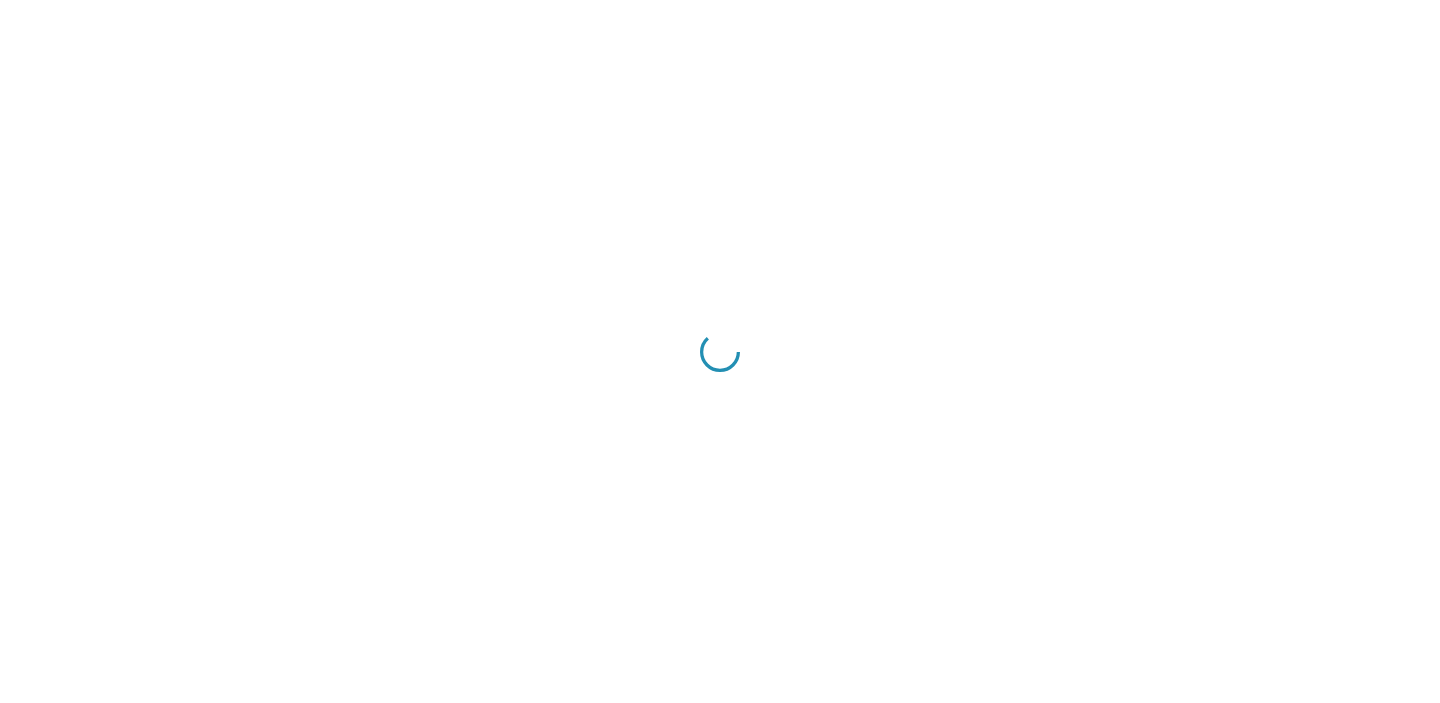 scroll, scrollTop: 0, scrollLeft: 0, axis: both 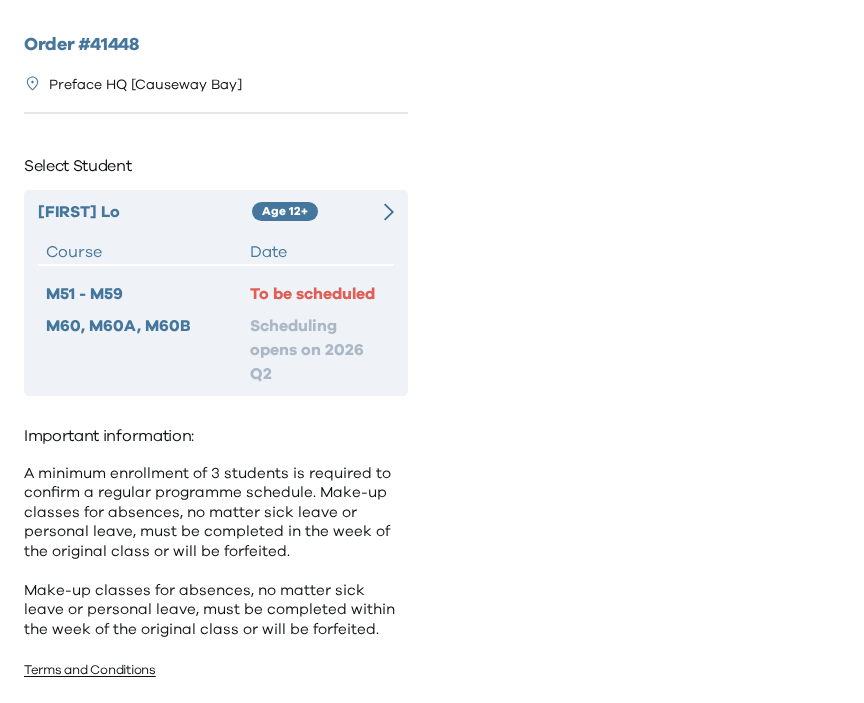 click on "Roselyn   Lo Age 12+ Course Date M51 - M59 To be scheduled M60, M60A, M60B Scheduling opens on 2026 Q2" at bounding box center [216, 293] 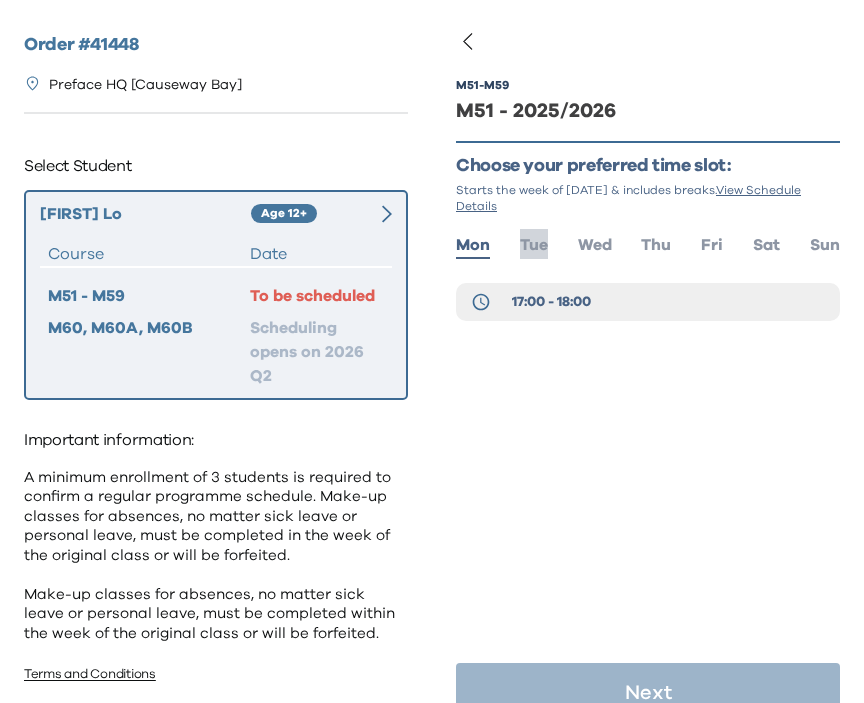 click on "Tue" at bounding box center [534, 245] 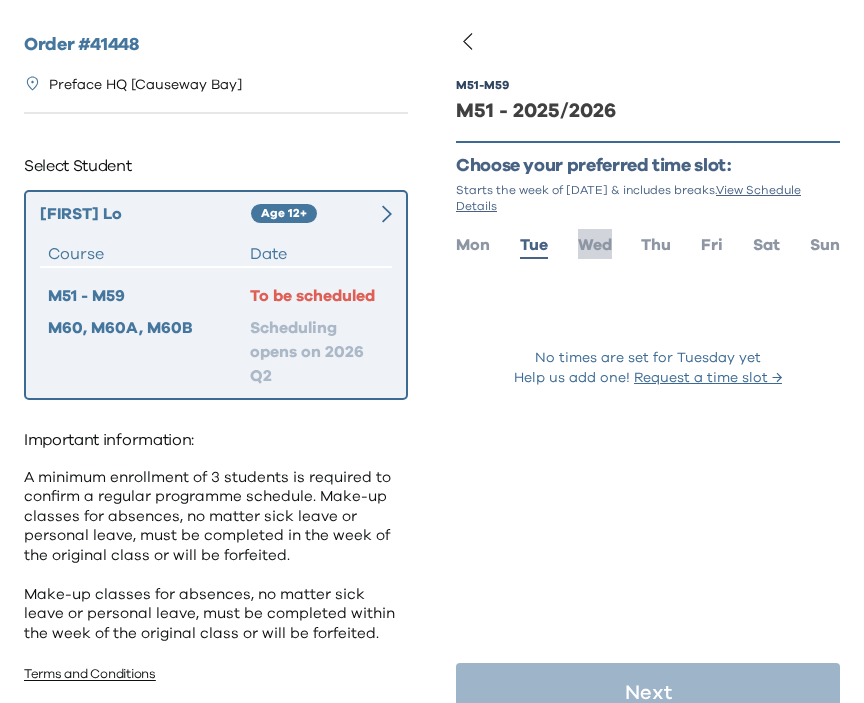 click on "Wed" at bounding box center [595, 245] 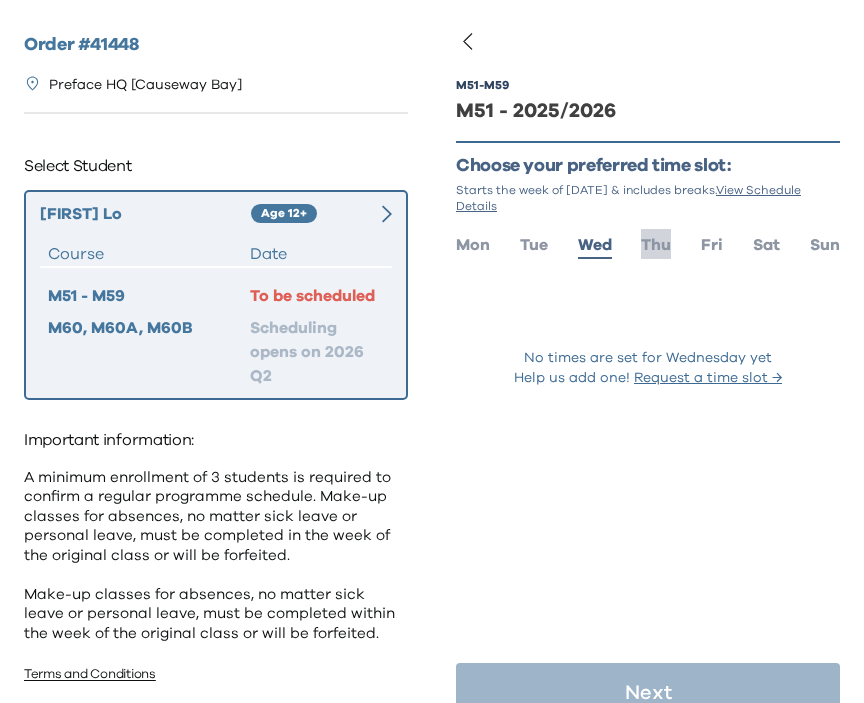 click on "Thu" at bounding box center [656, 245] 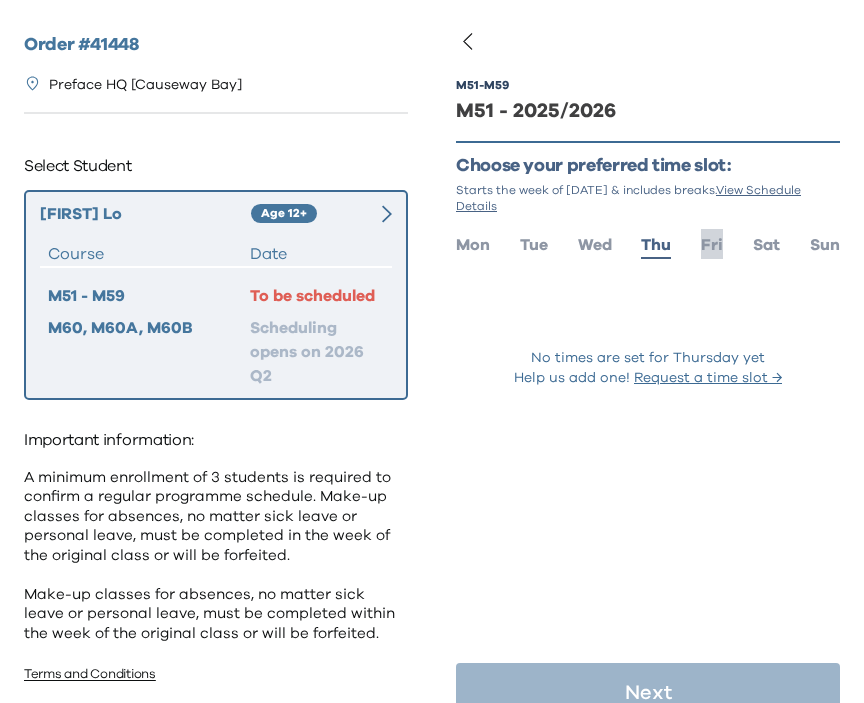 click on "Fri" at bounding box center (712, 245) 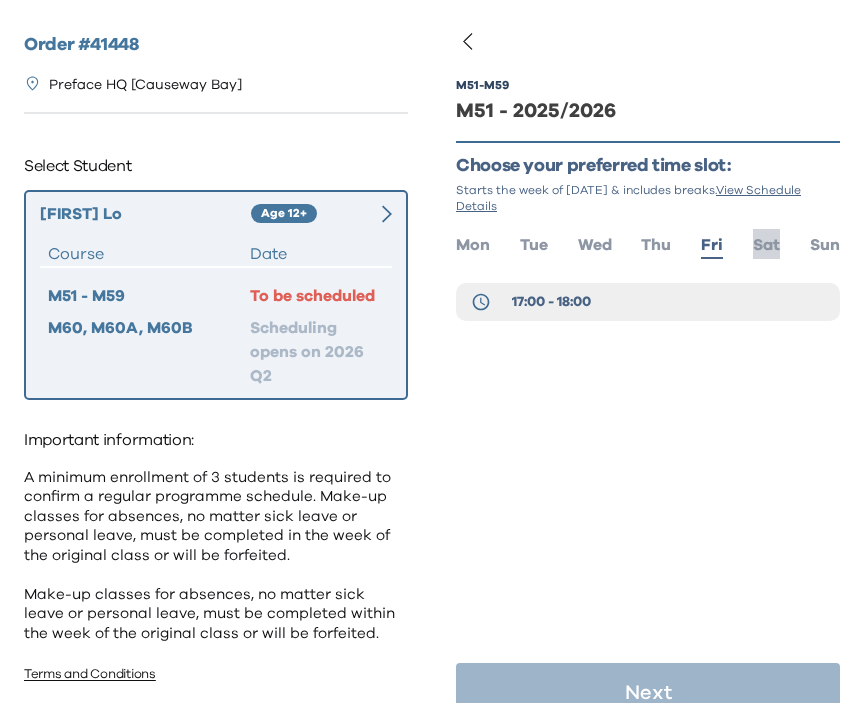 click on "Sat" at bounding box center [766, 245] 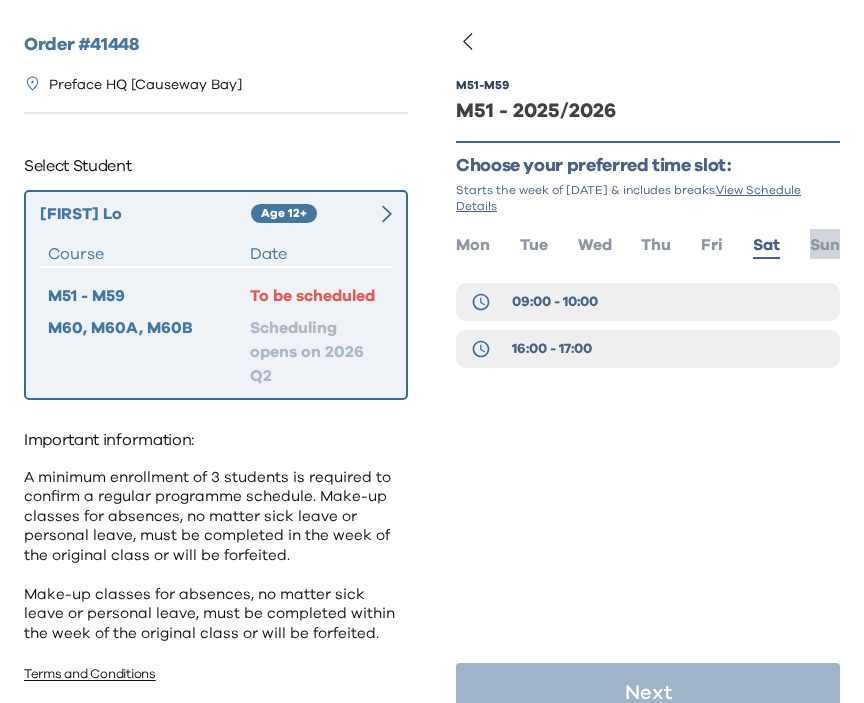 click on "Sun" at bounding box center [825, 245] 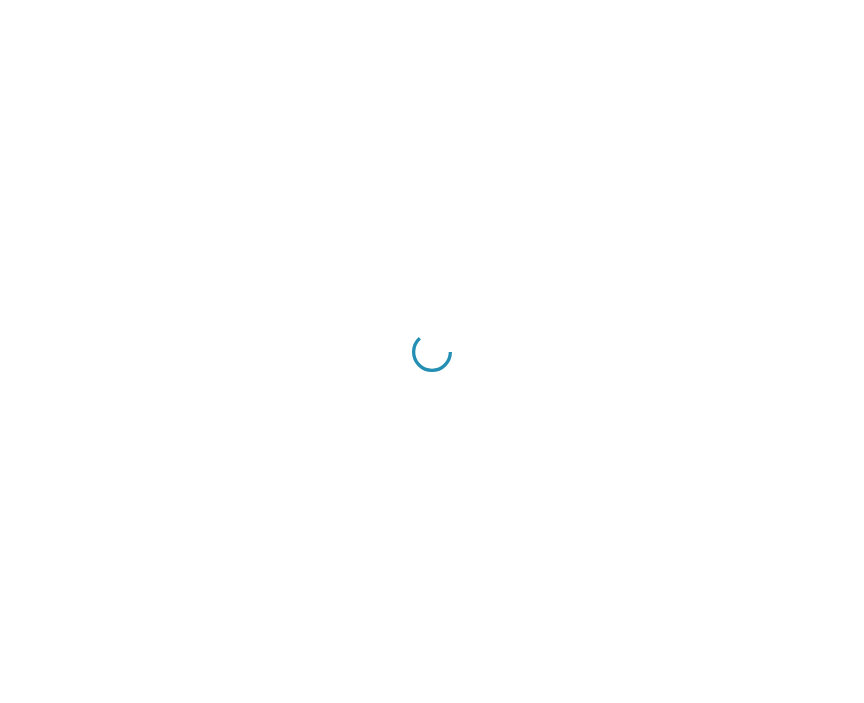 scroll, scrollTop: 0, scrollLeft: 0, axis: both 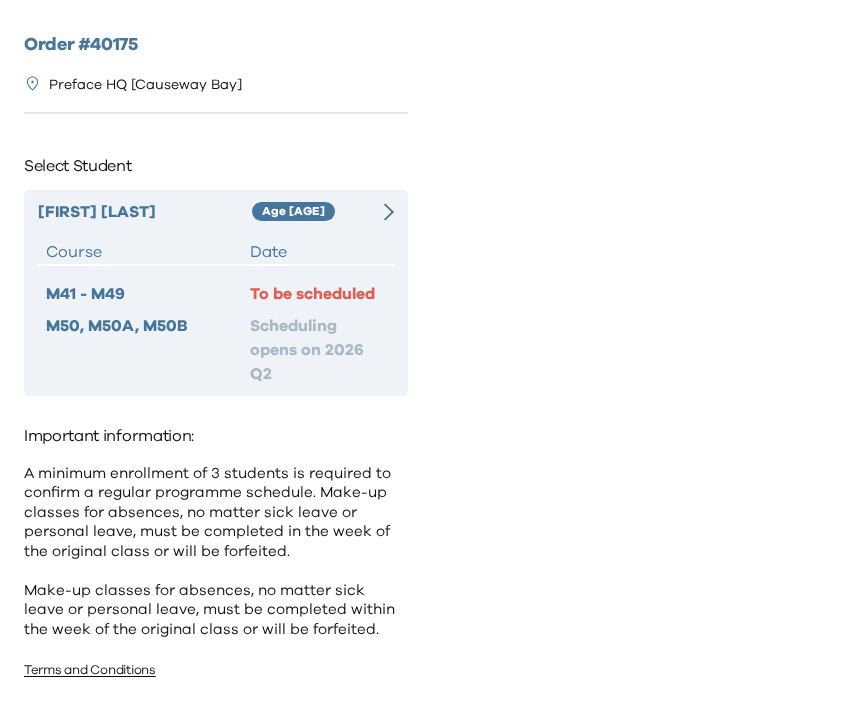 click on "Age [AGE]" at bounding box center (314, 212) 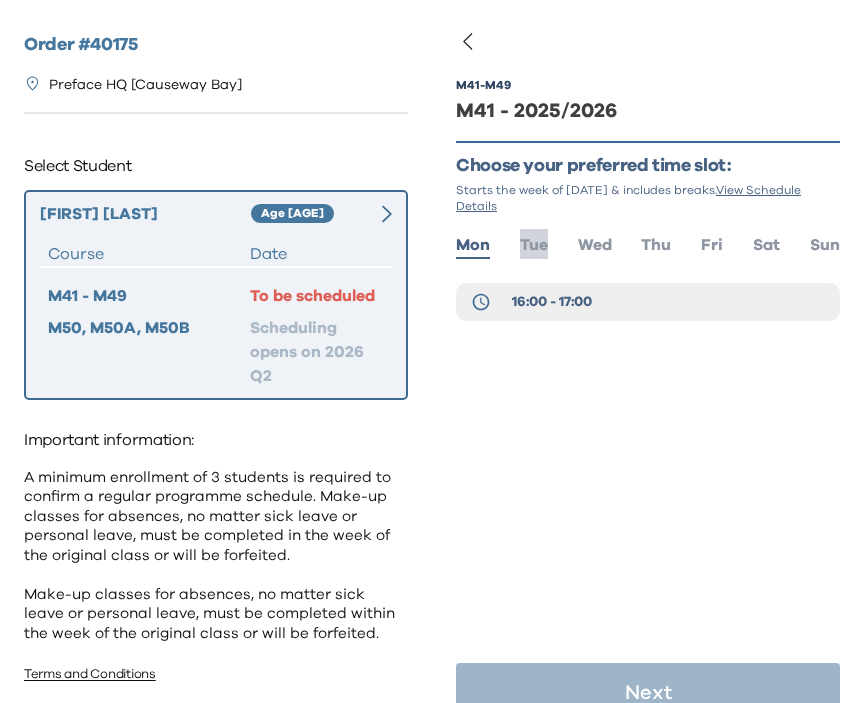 click on "Tue" at bounding box center (534, 245) 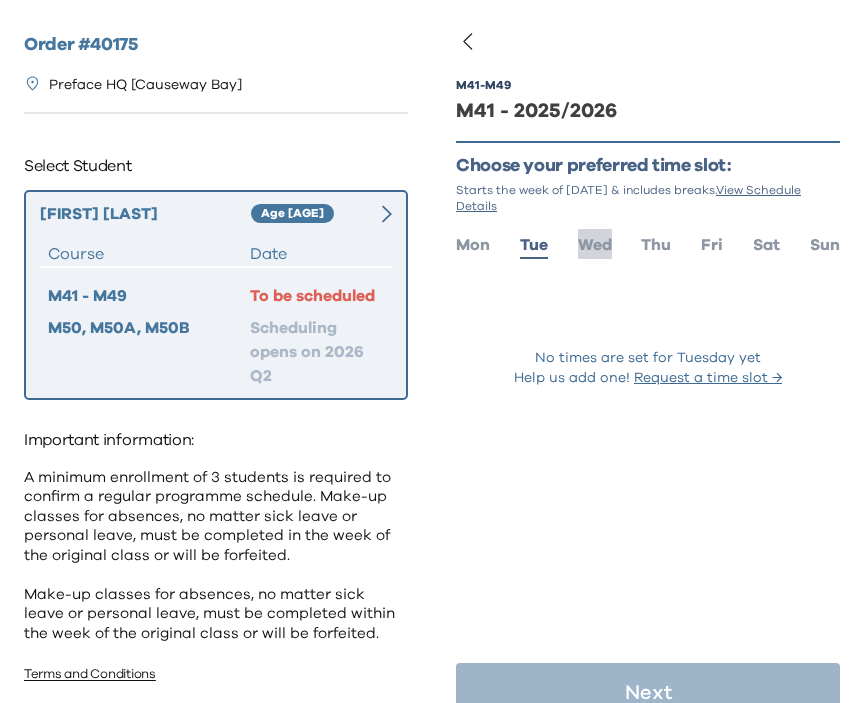 click on "Wed" at bounding box center [595, 245] 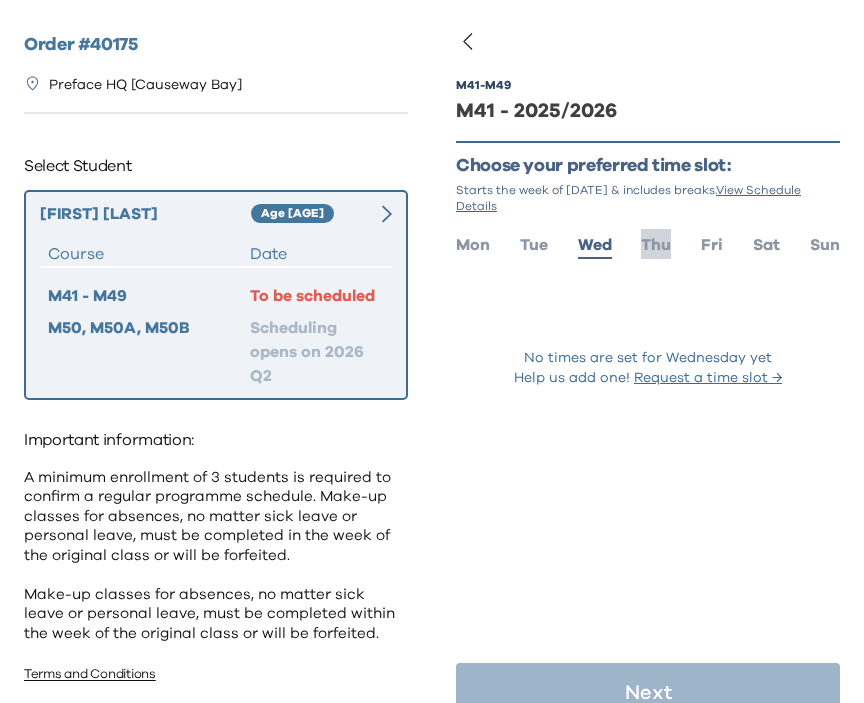 click on "Thu" at bounding box center (656, 245) 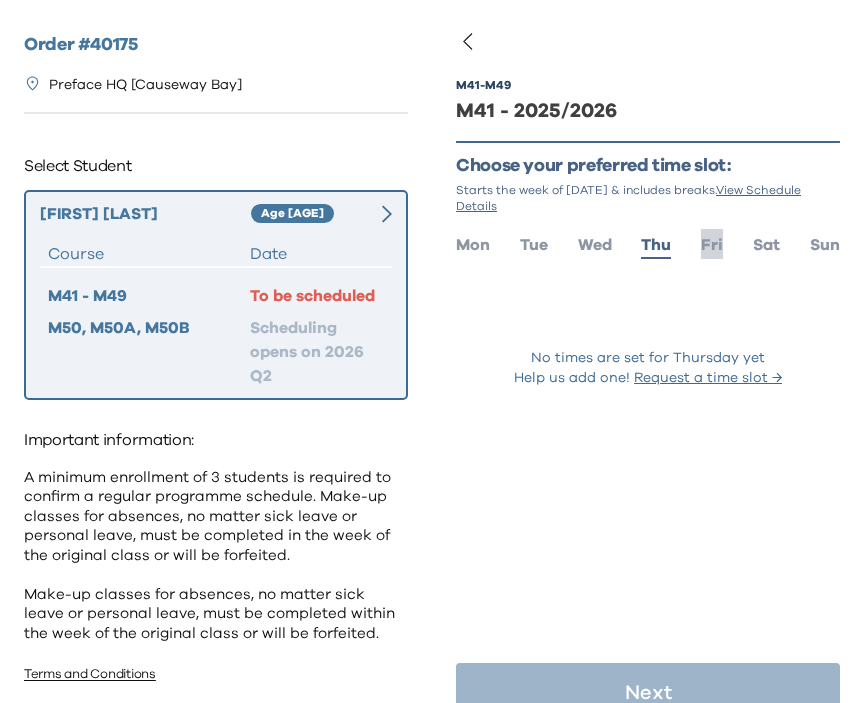 click on "Fri" at bounding box center (712, 245) 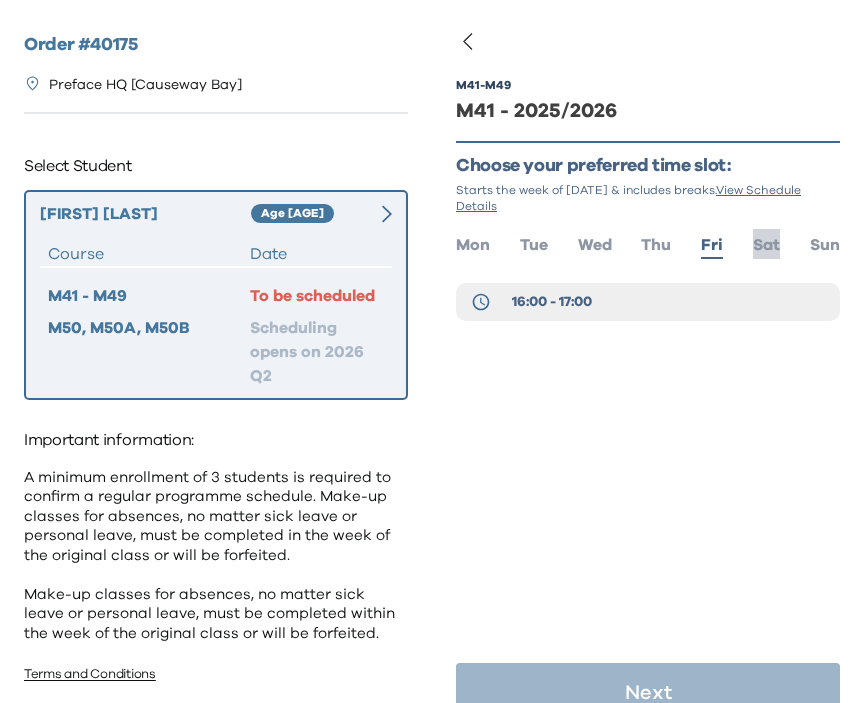 click on "Sat" at bounding box center [766, 243] 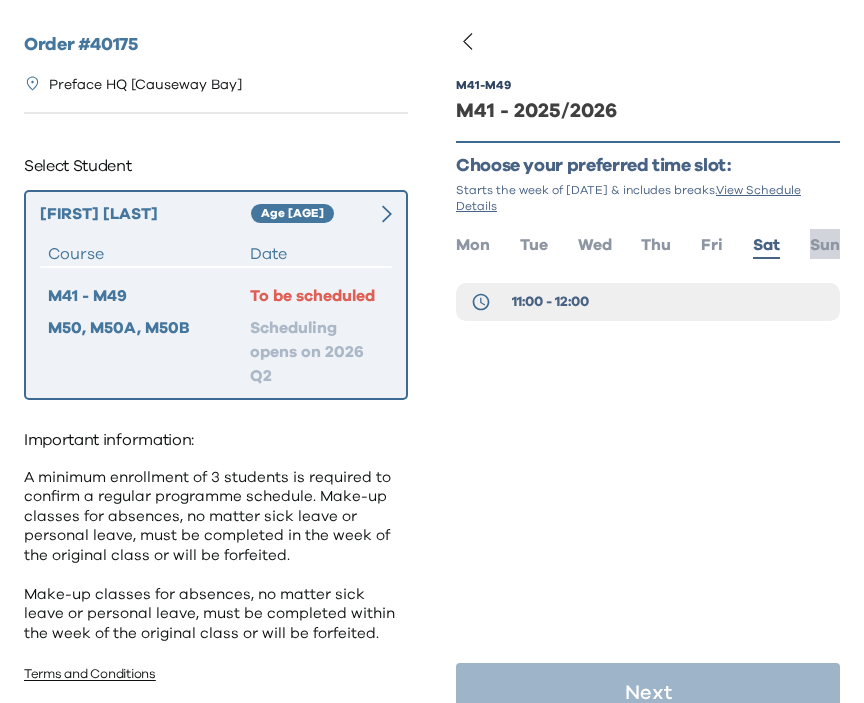 click on "Sun" at bounding box center [825, 245] 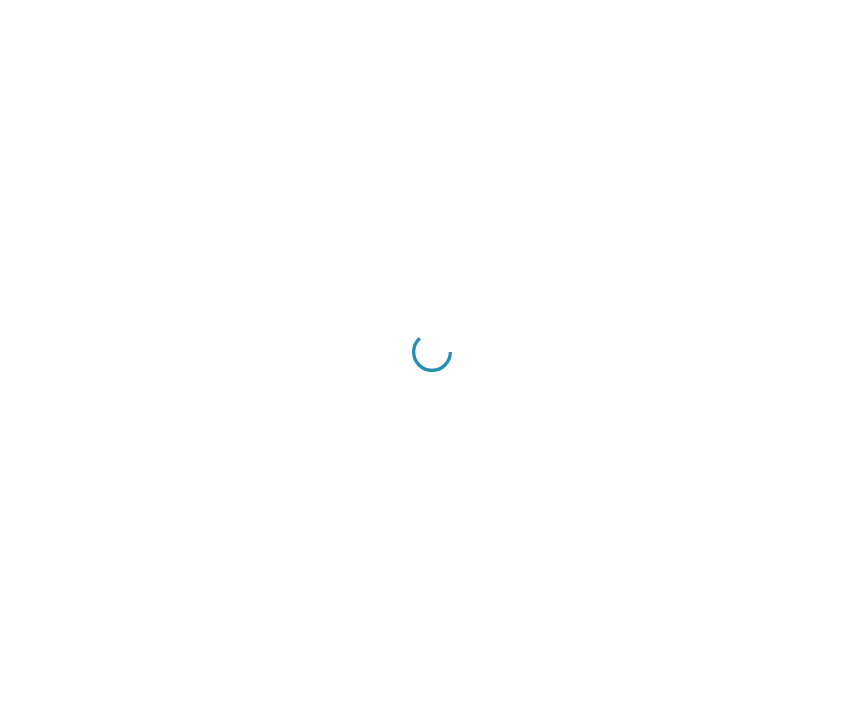 scroll, scrollTop: 0, scrollLeft: 0, axis: both 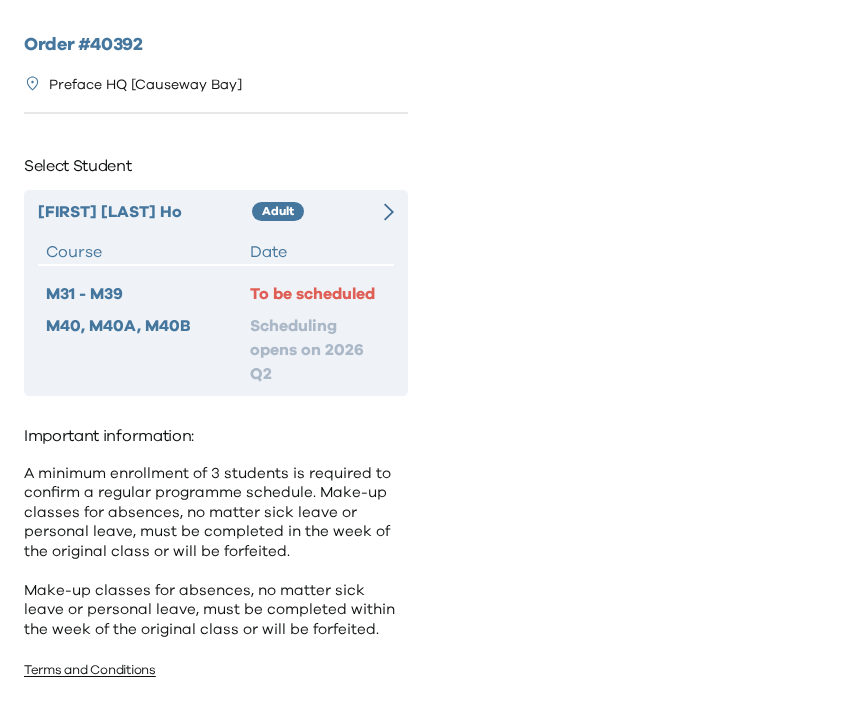 click on "Adult" at bounding box center [314, 212] 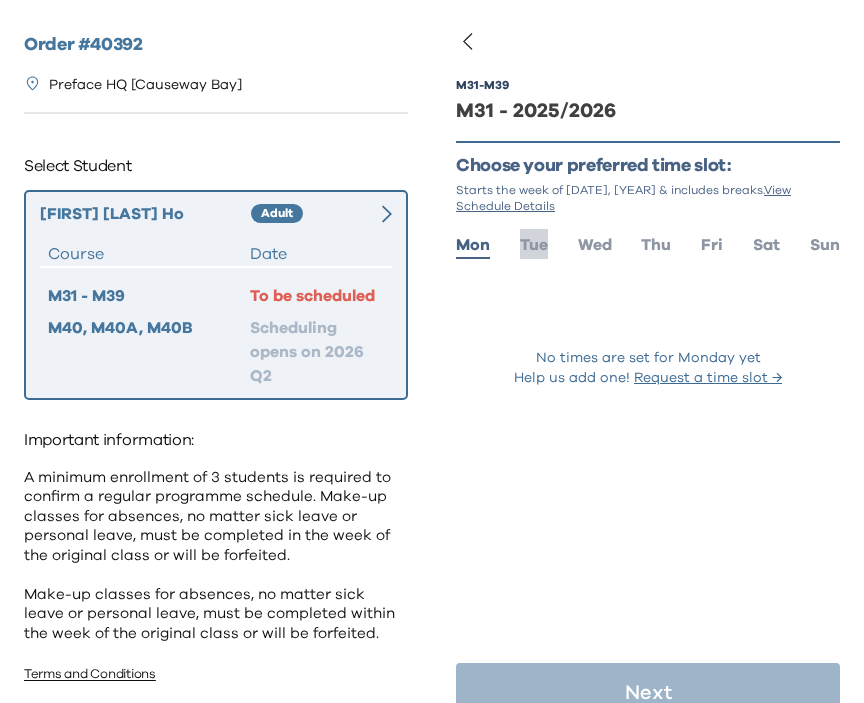 click on "Tue" at bounding box center [534, 245] 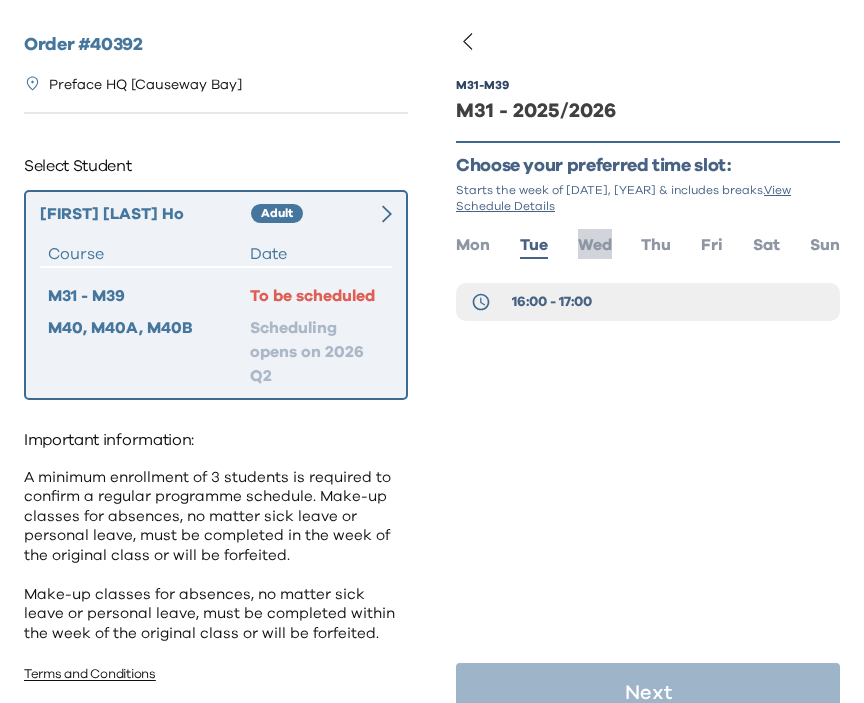 click on "Wed" at bounding box center (595, 245) 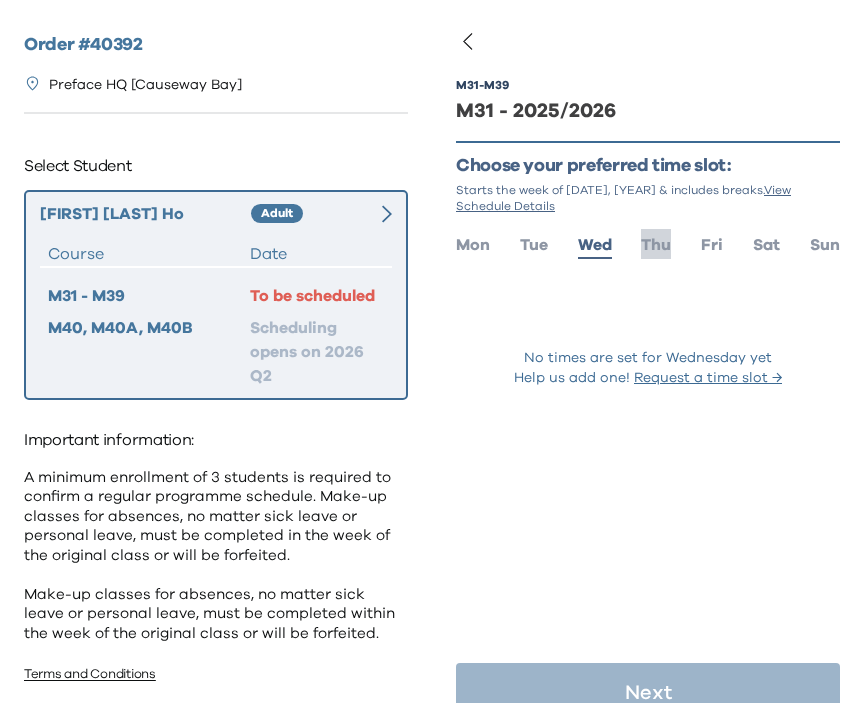 click on "Thu" at bounding box center [656, 245] 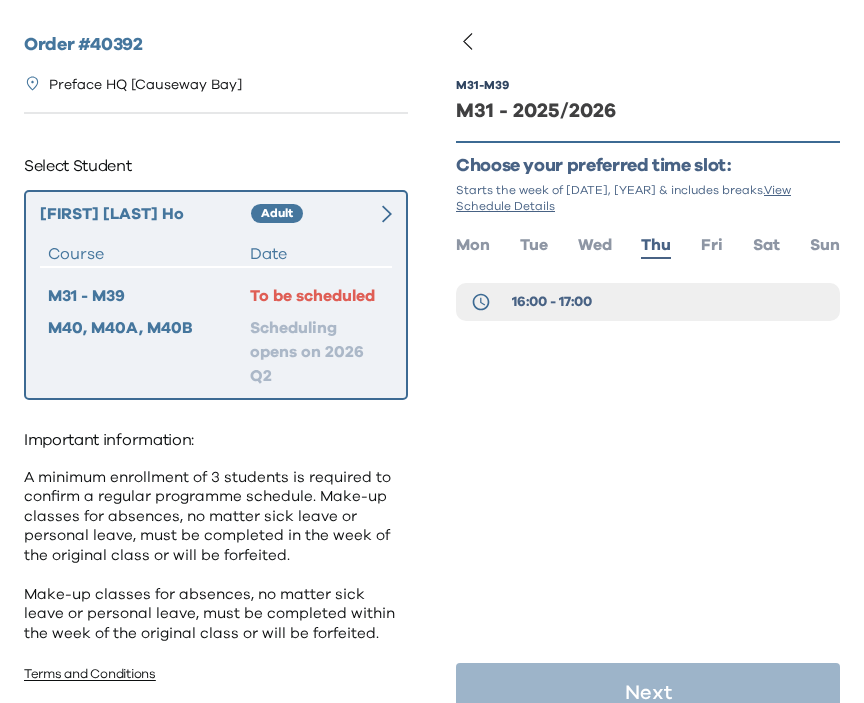 click on "Mon Tue Wed Thu Fri Sat Sun" at bounding box center [648, 243] 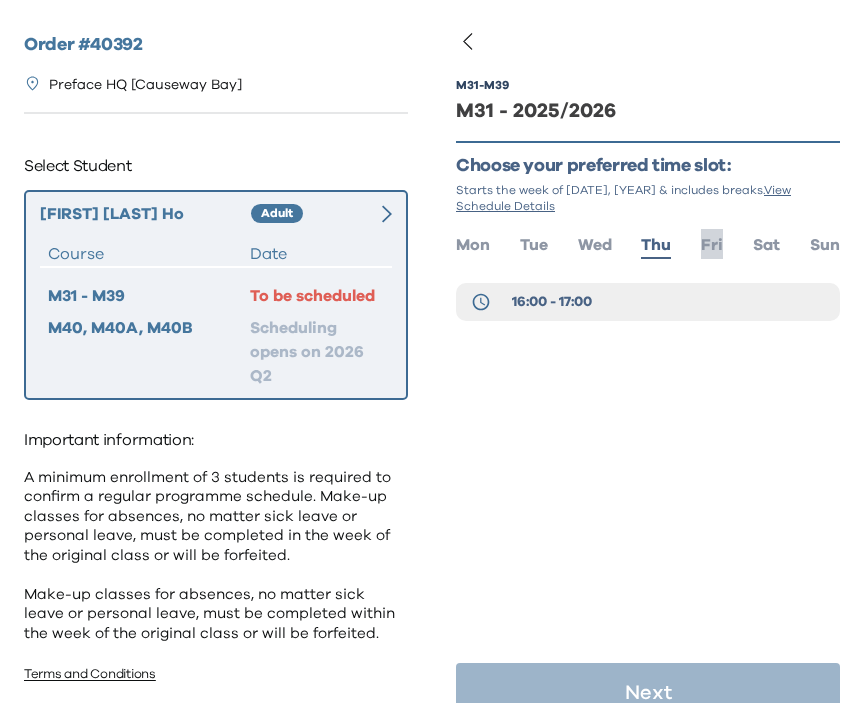 click on "Fri" at bounding box center (712, 245) 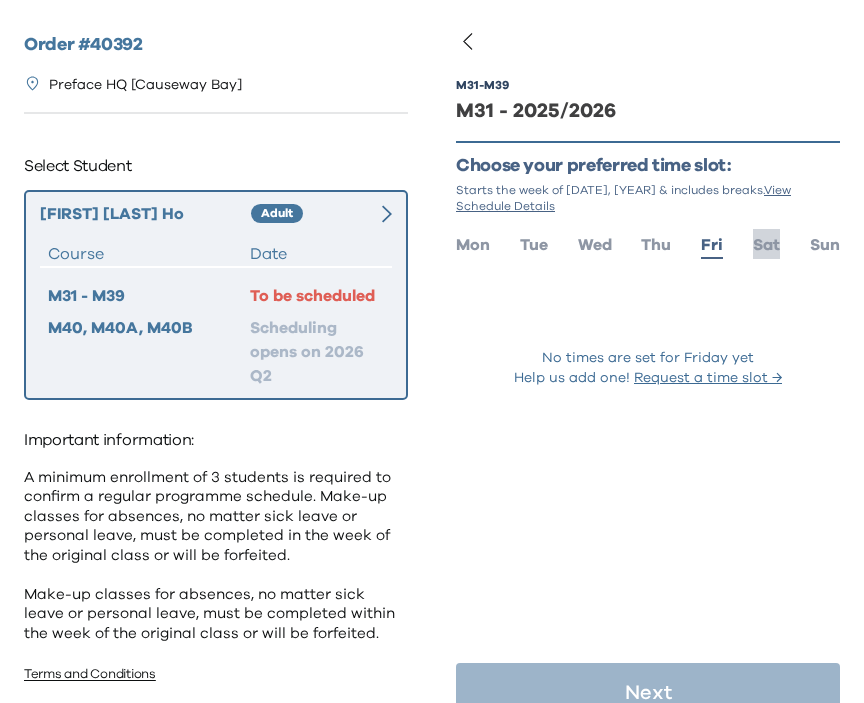 click on "Sat" at bounding box center [766, 245] 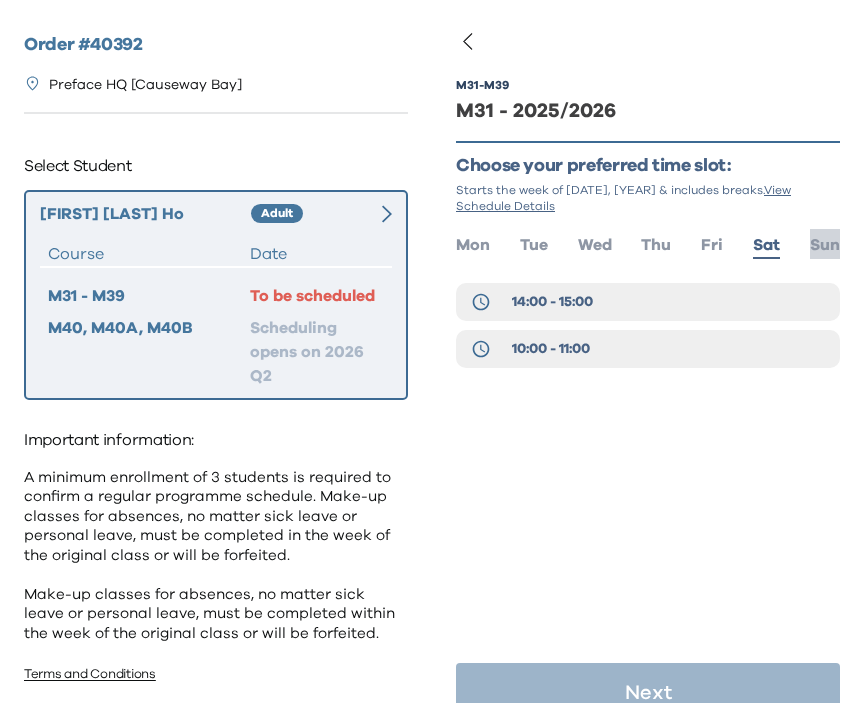 click on "Sun" at bounding box center (825, 245) 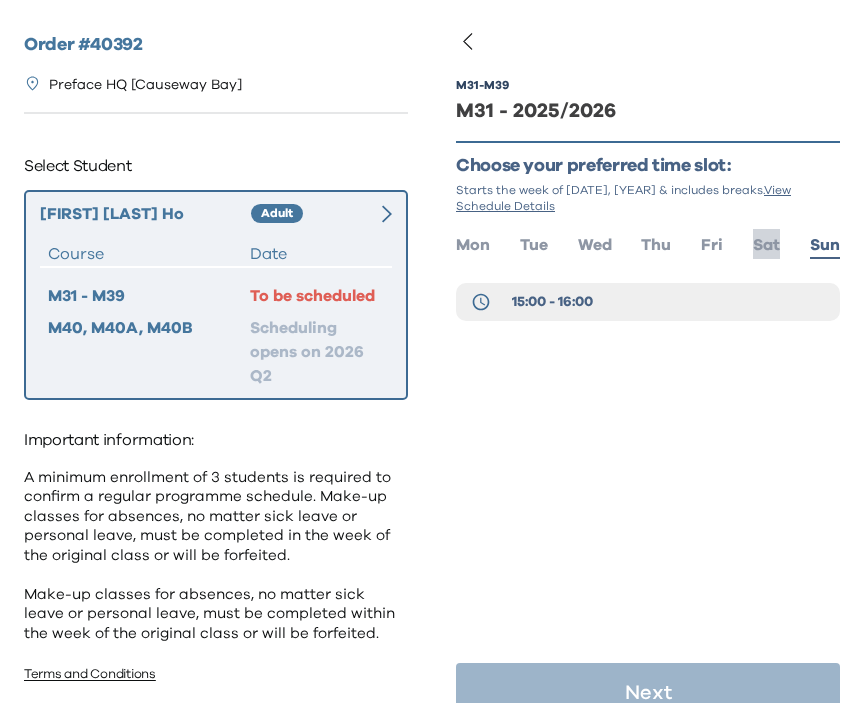 click on "Sat" at bounding box center (766, 245) 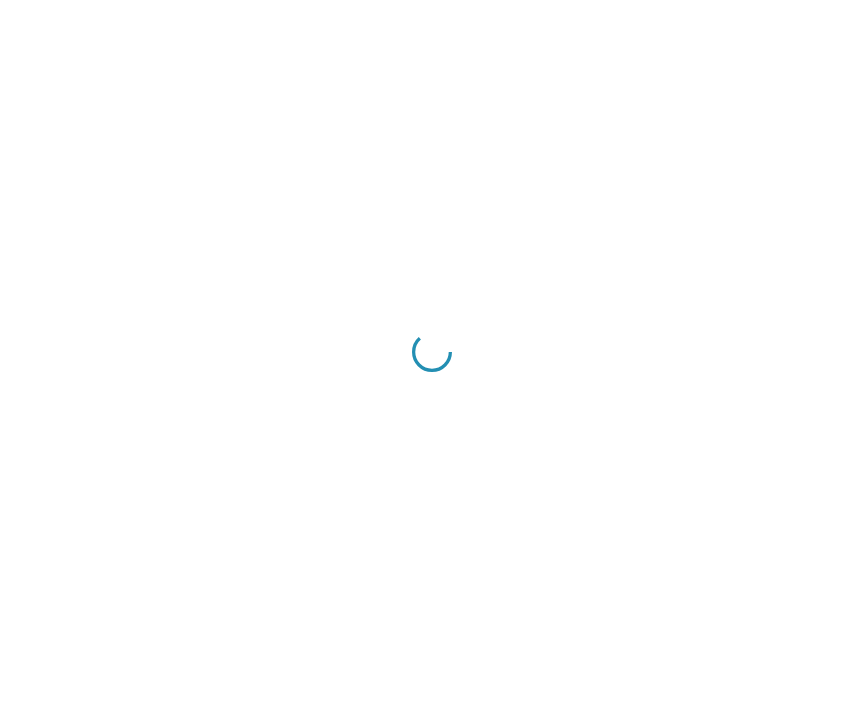 scroll, scrollTop: 0, scrollLeft: 0, axis: both 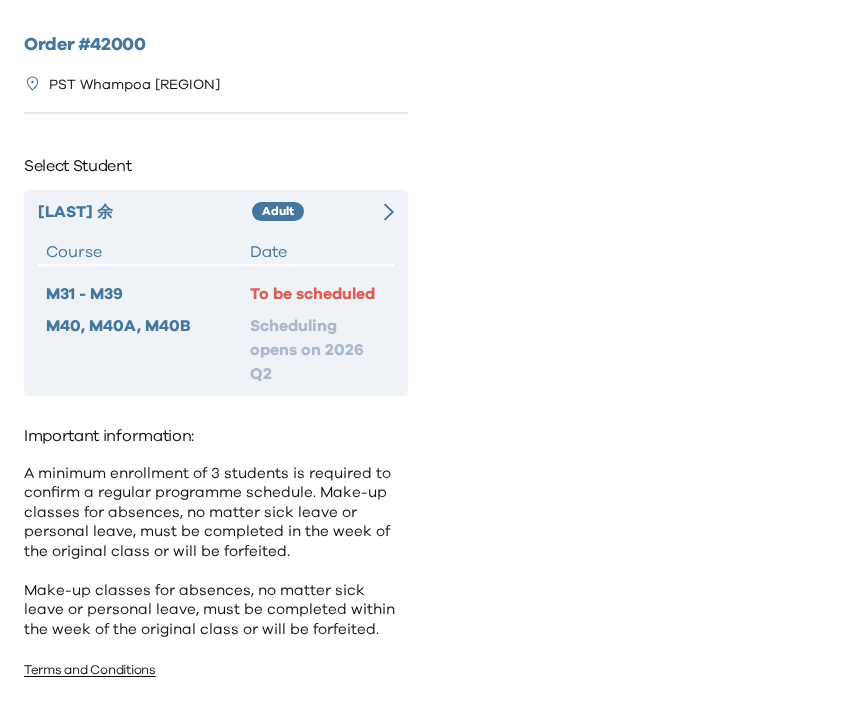click on "Date" at bounding box center [318, 252] 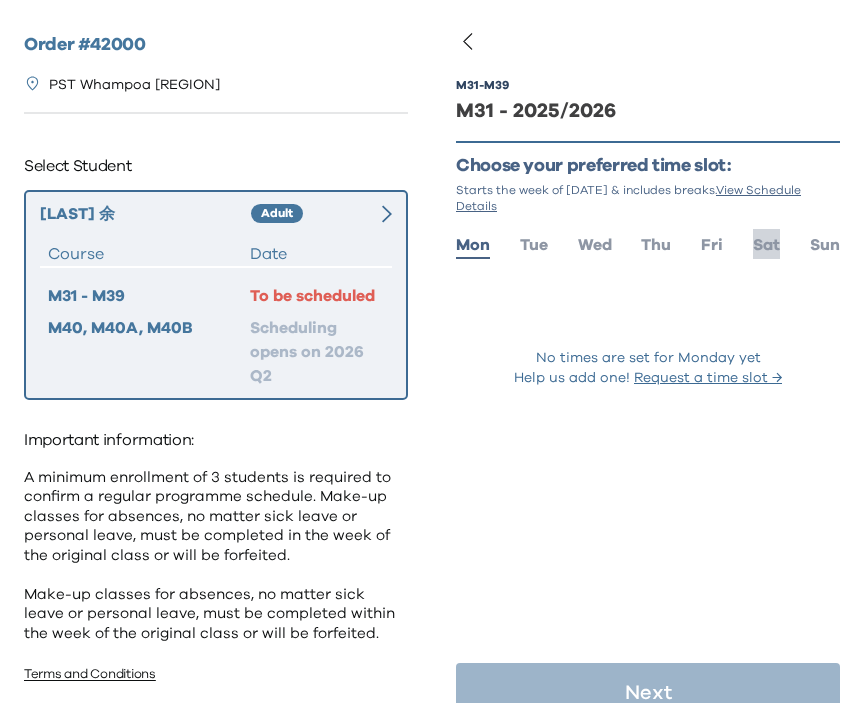 click on "Sat" at bounding box center (766, 245) 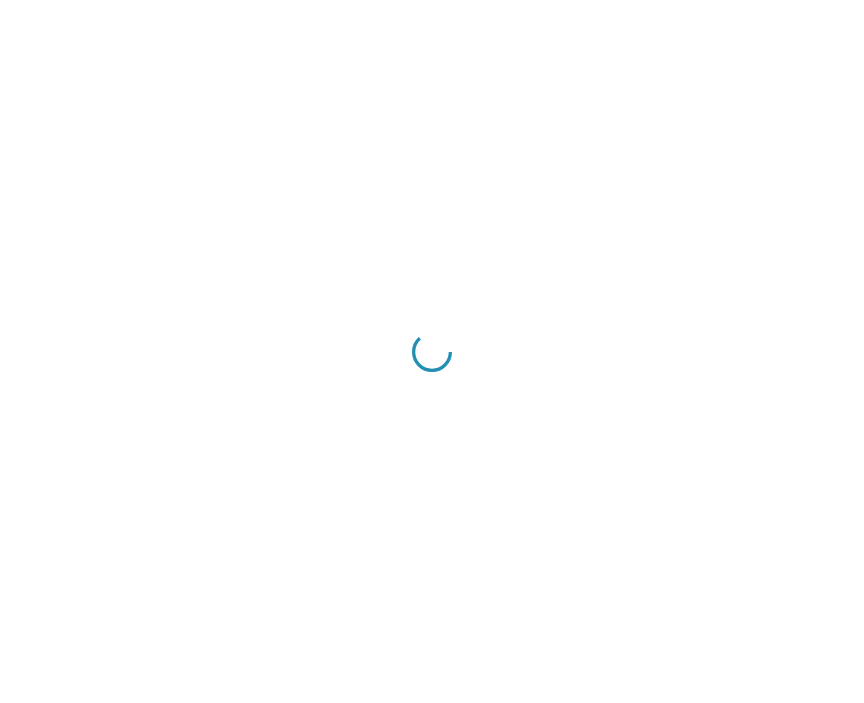 scroll, scrollTop: 0, scrollLeft: 0, axis: both 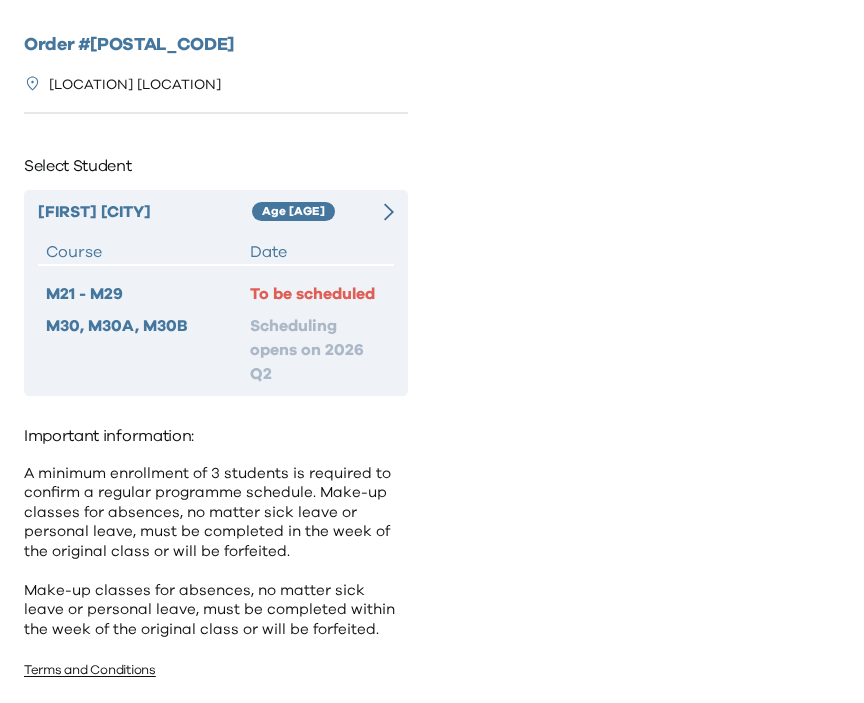 click on "Age [AGE]" at bounding box center (314, 212) 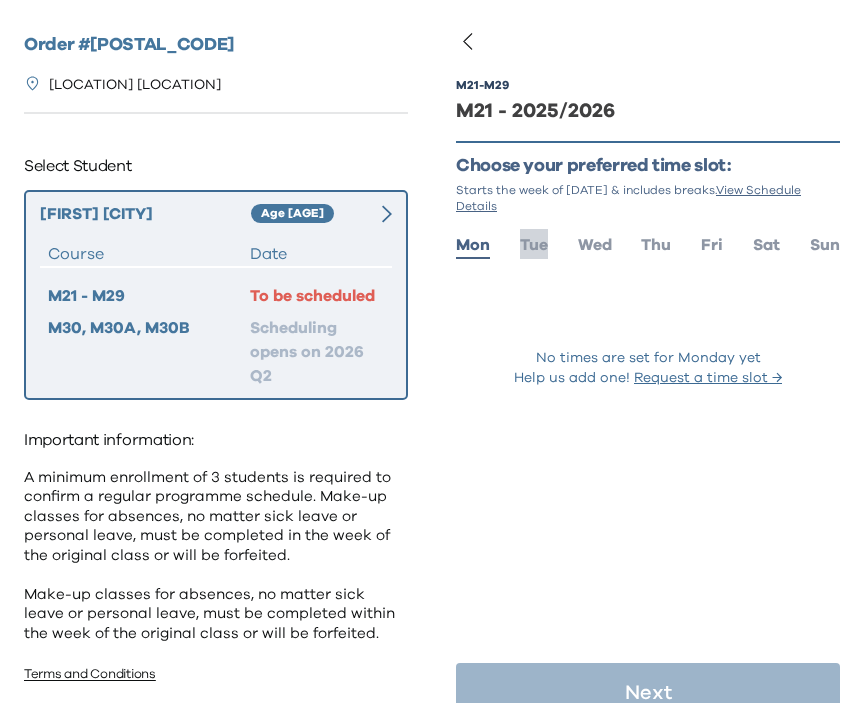 click on "Tue" at bounding box center [534, 245] 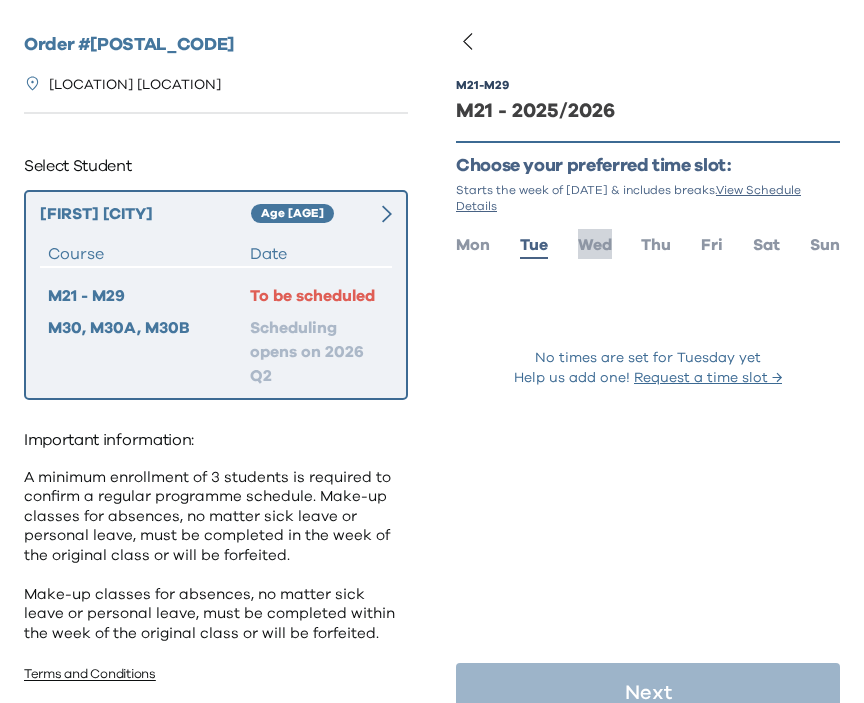 click on "Wed" at bounding box center (595, 245) 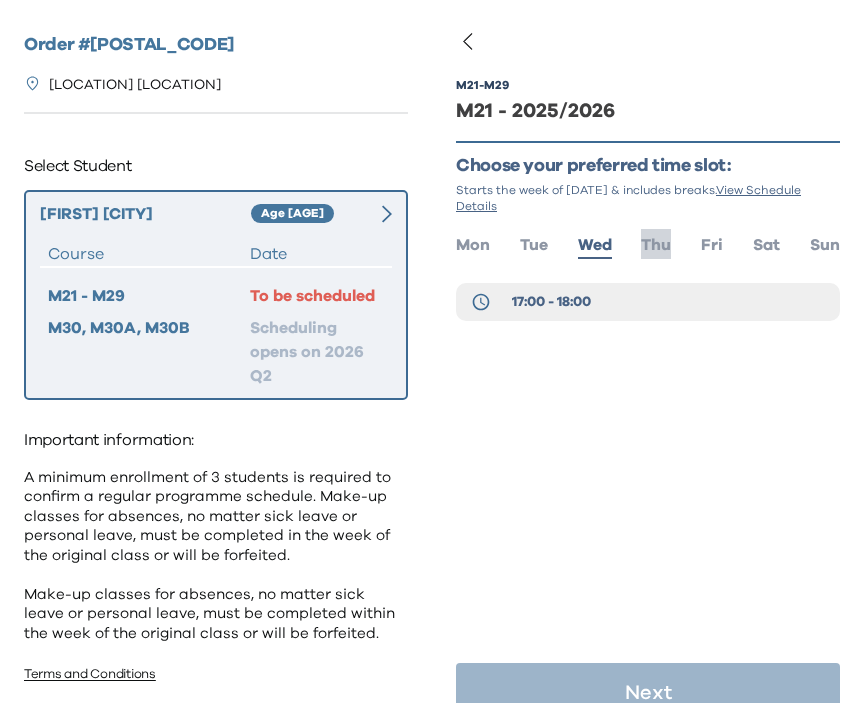 click on "Thu" at bounding box center [656, 245] 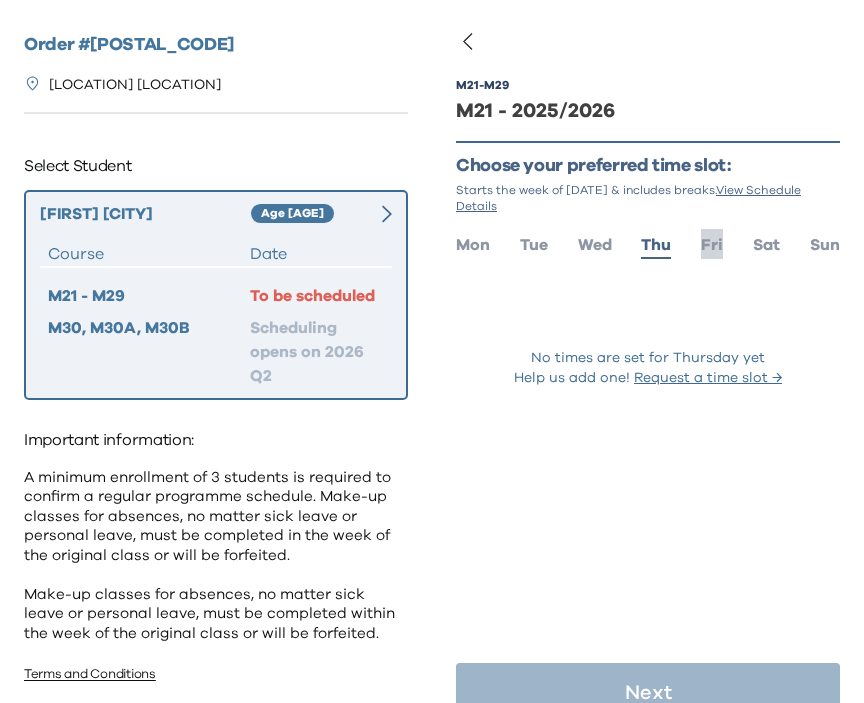 click on "Fri" at bounding box center [712, 245] 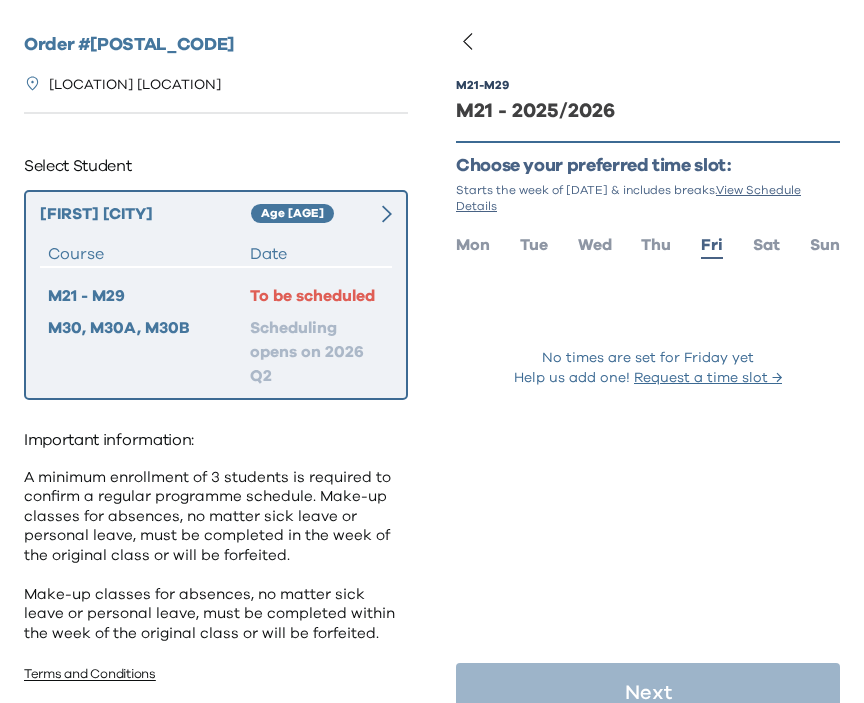click on "Mon Tue Wed Thu Fri Sat Sun" at bounding box center (648, 243) 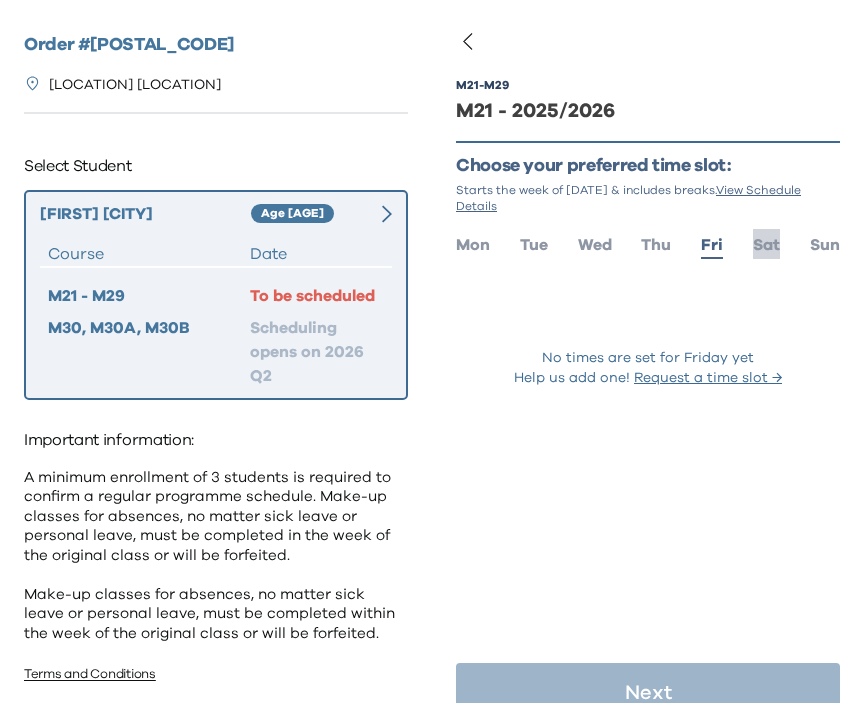 click on "Sat" at bounding box center [766, 243] 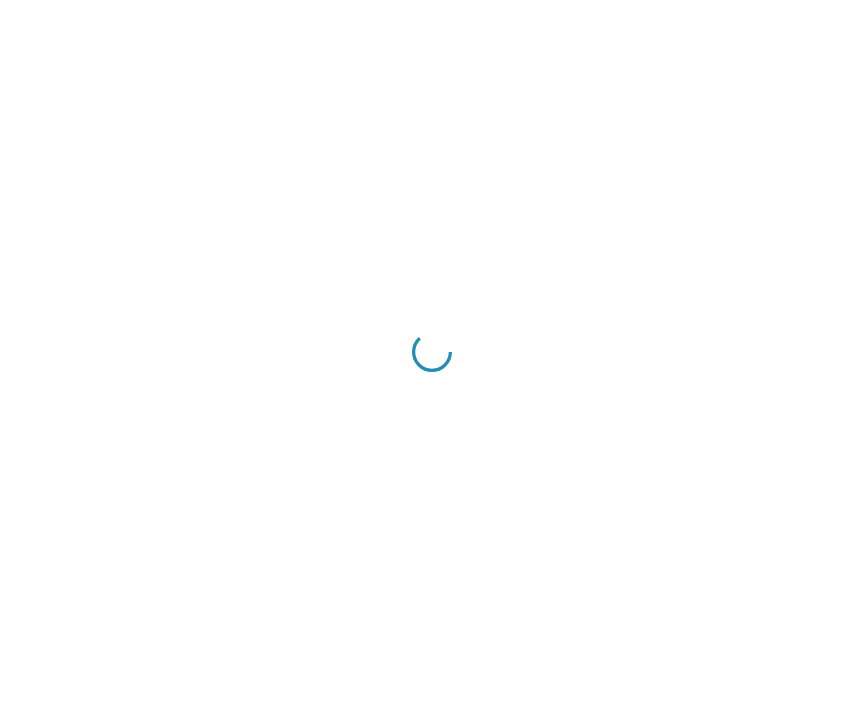 scroll, scrollTop: 0, scrollLeft: 0, axis: both 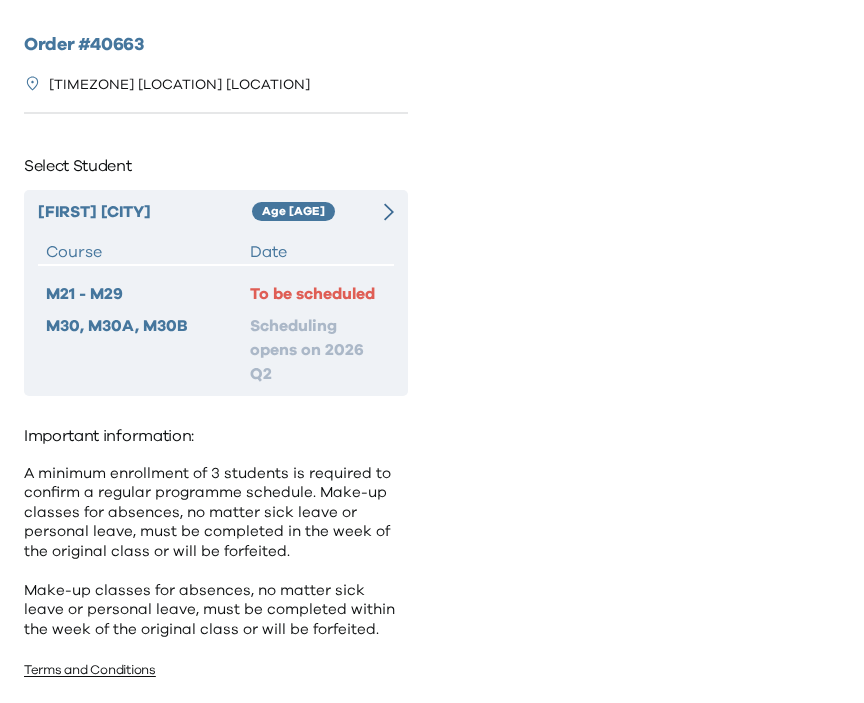 click on "[FIRST]   [LAST] Age [AGE] Course Date M21 - M29 To be scheduled M30, M30B Scheduling opens on [YEAR] Q2" at bounding box center (216, 293) 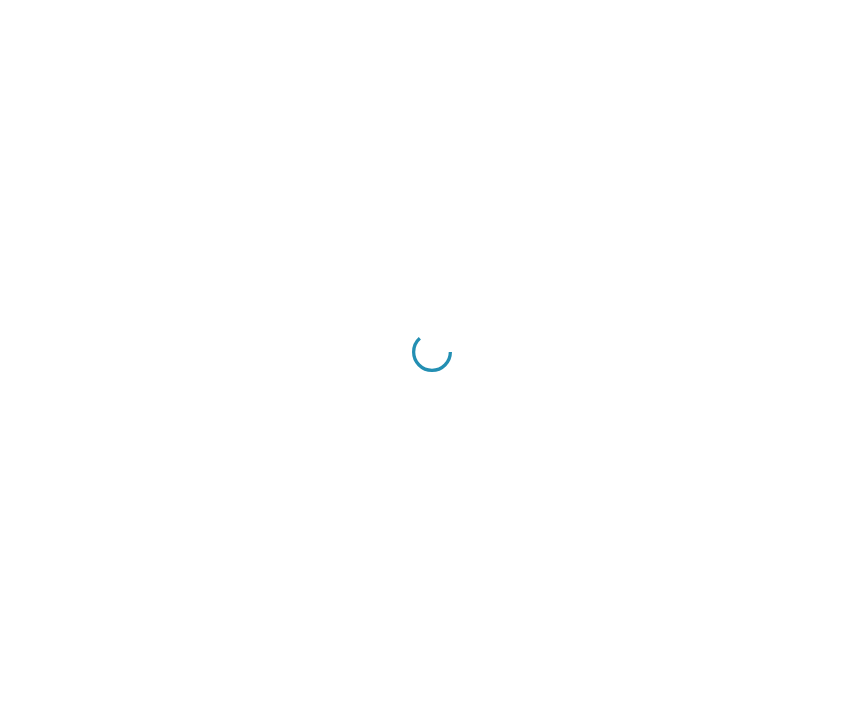 scroll, scrollTop: 0, scrollLeft: 0, axis: both 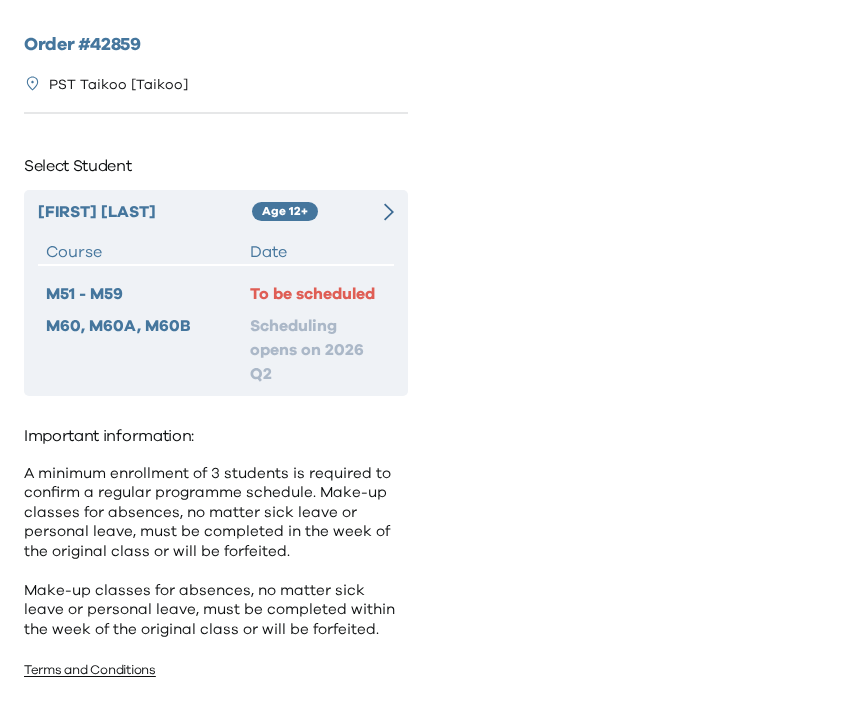 click on "Adam   Wong Age 12+ Course Date M51 - M59 To be scheduled M60, M60A, M60B Scheduling opens on 2026 Q2" at bounding box center [216, 293] 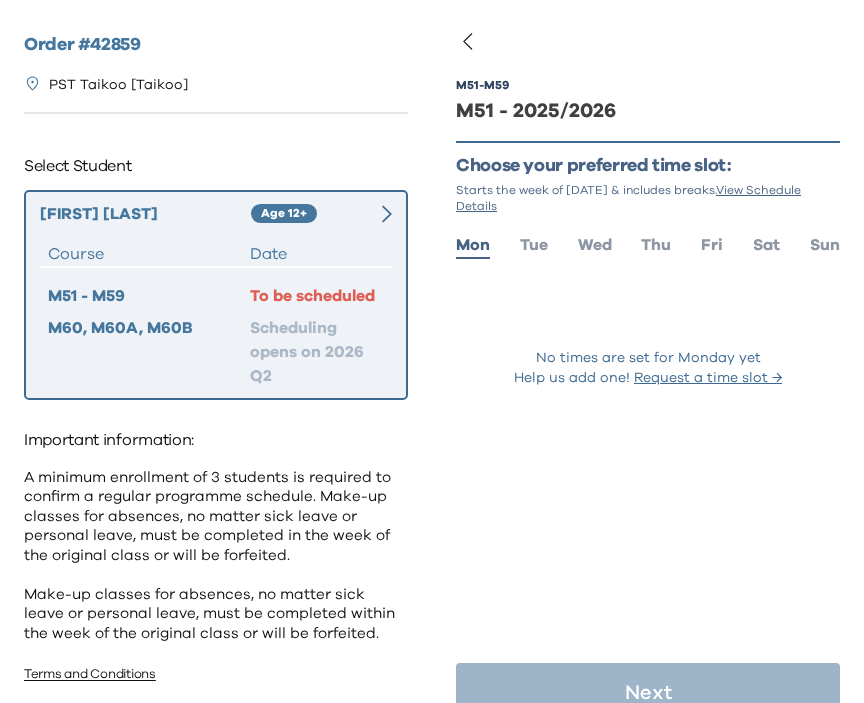 click on "Mon Tue Wed Thu Fri Sat Sun" at bounding box center [648, 243] 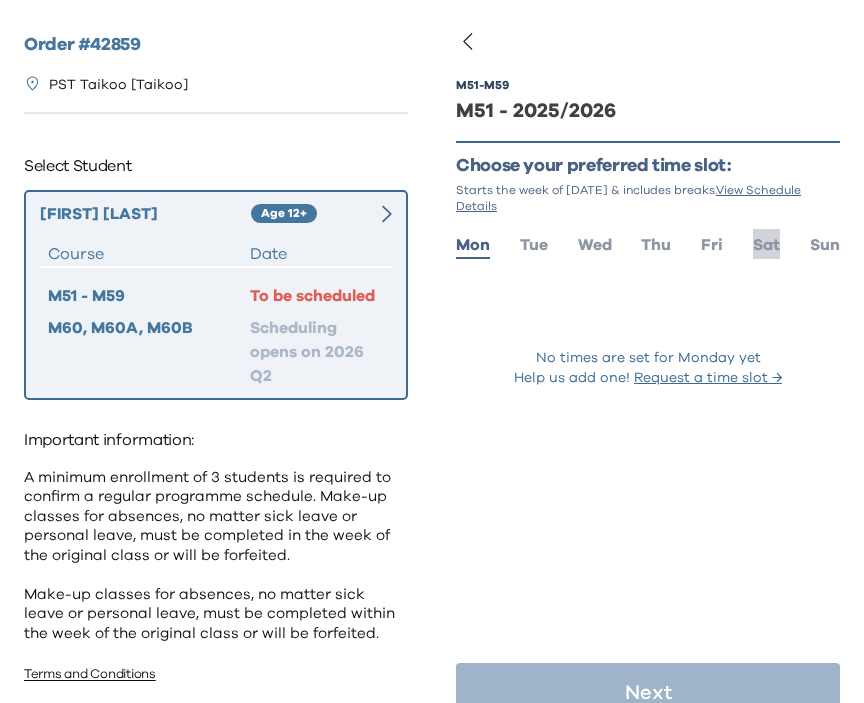 click on "Sat" at bounding box center [766, 245] 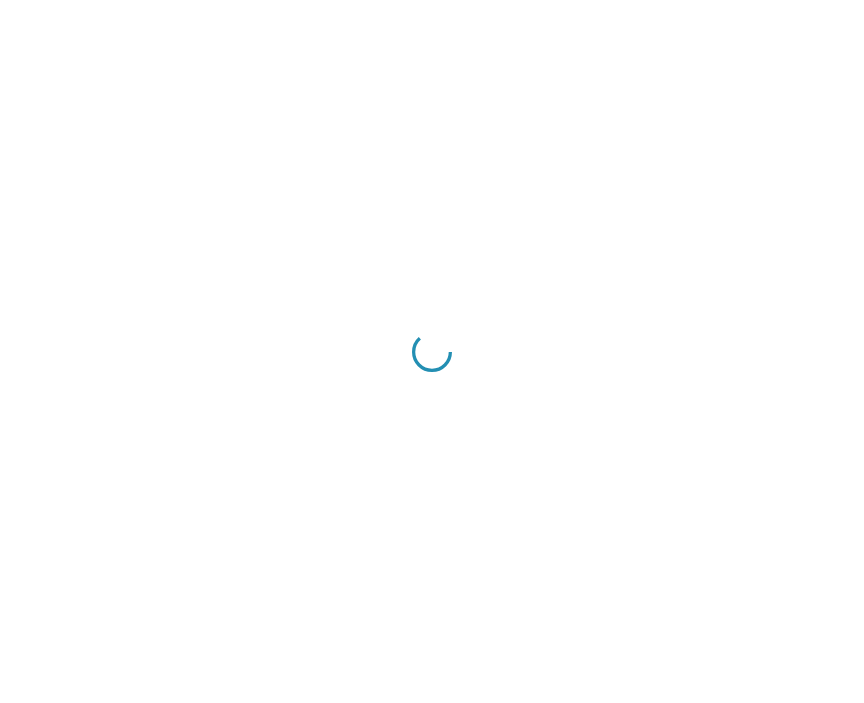 scroll, scrollTop: 0, scrollLeft: 0, axis: both 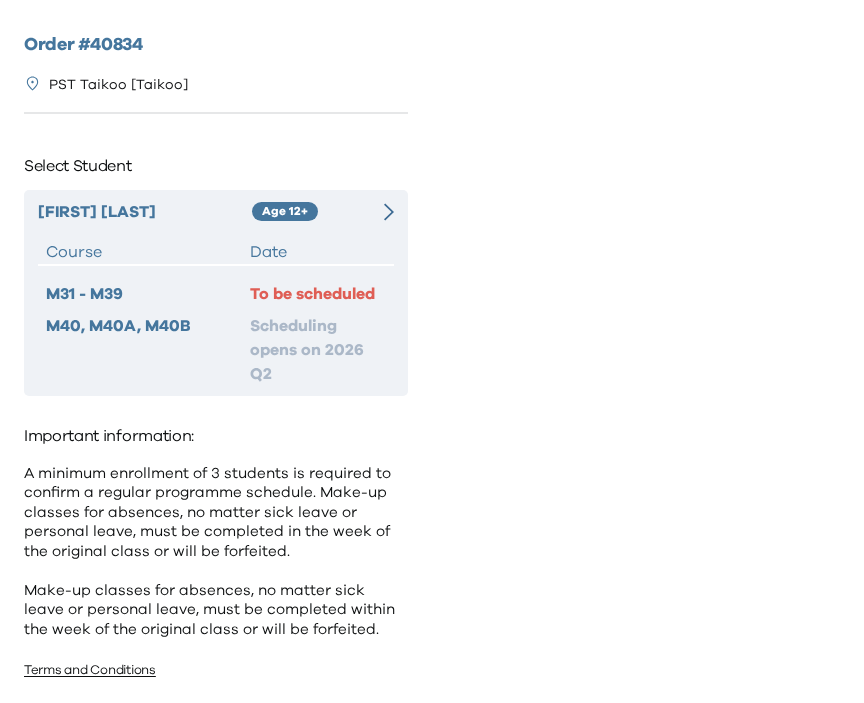 click at bounding box center (385, 212) 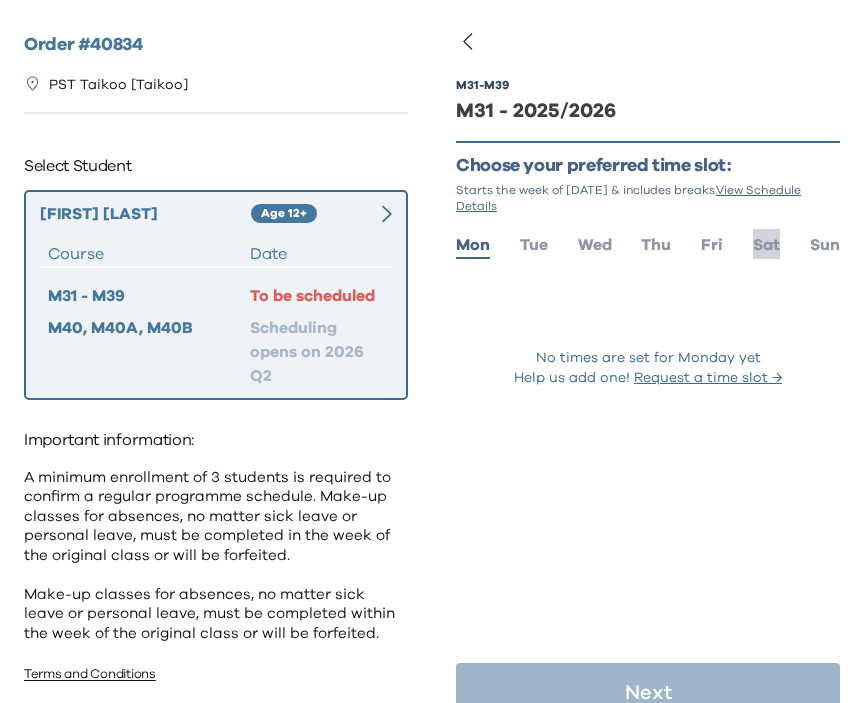 click on "Sat" at bounding box center (766, 245) 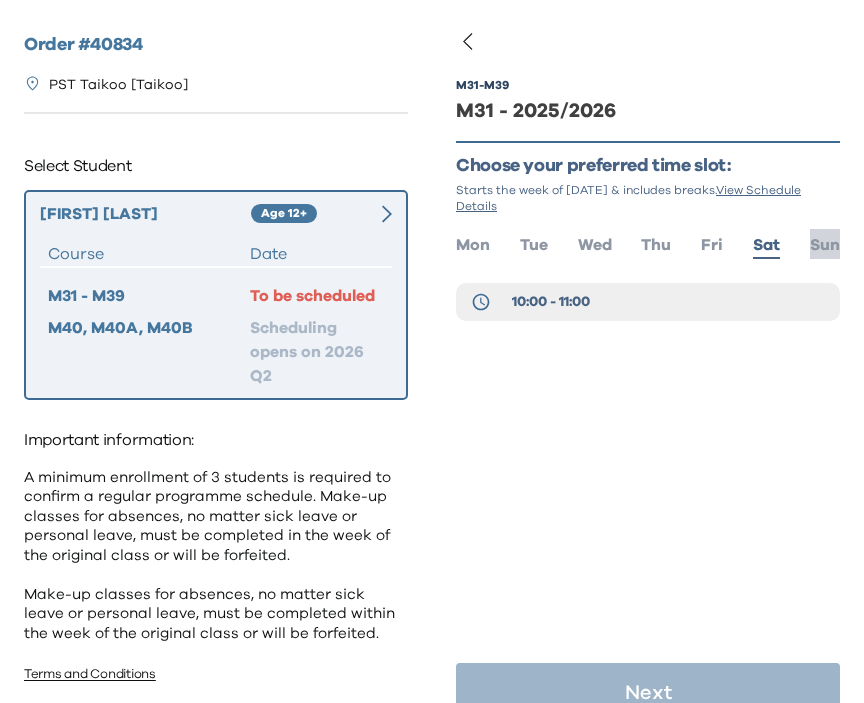 click on "Sun" at bounding box center [825, 245] 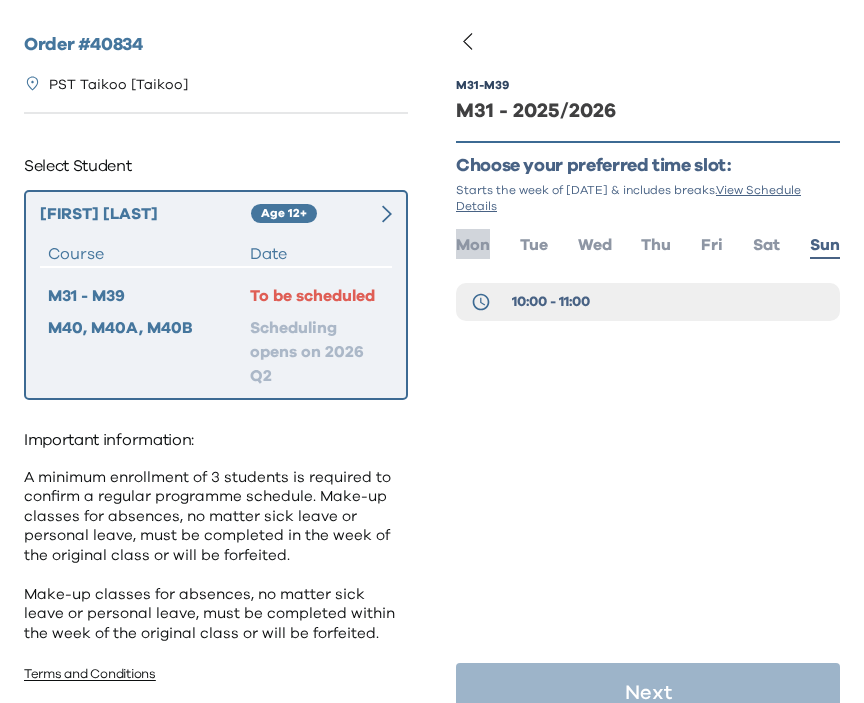 click on "Mon" at bounding box center [473, 245] 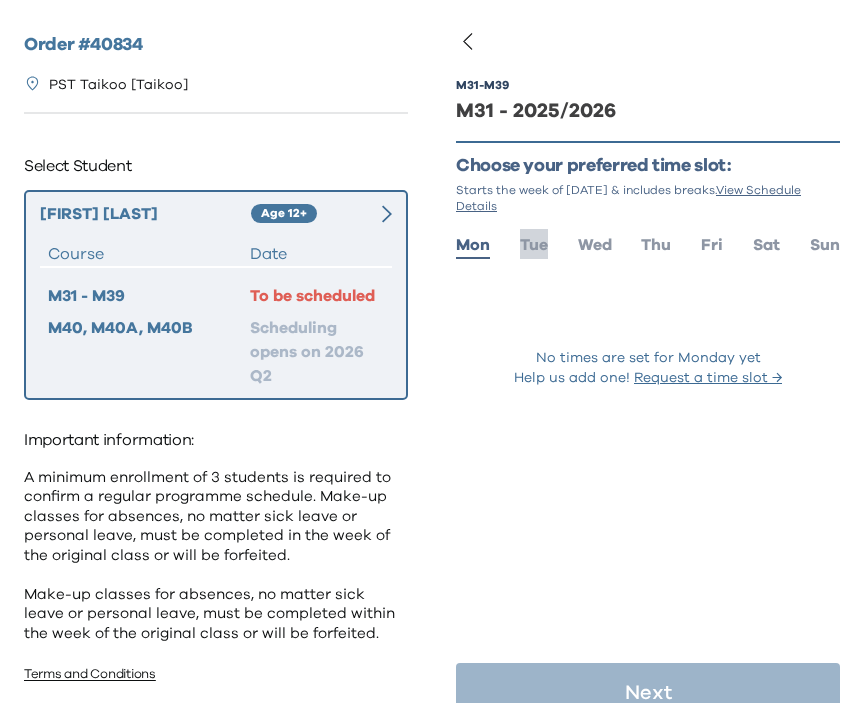 click on "Tue" at bounding box center (534, 245) 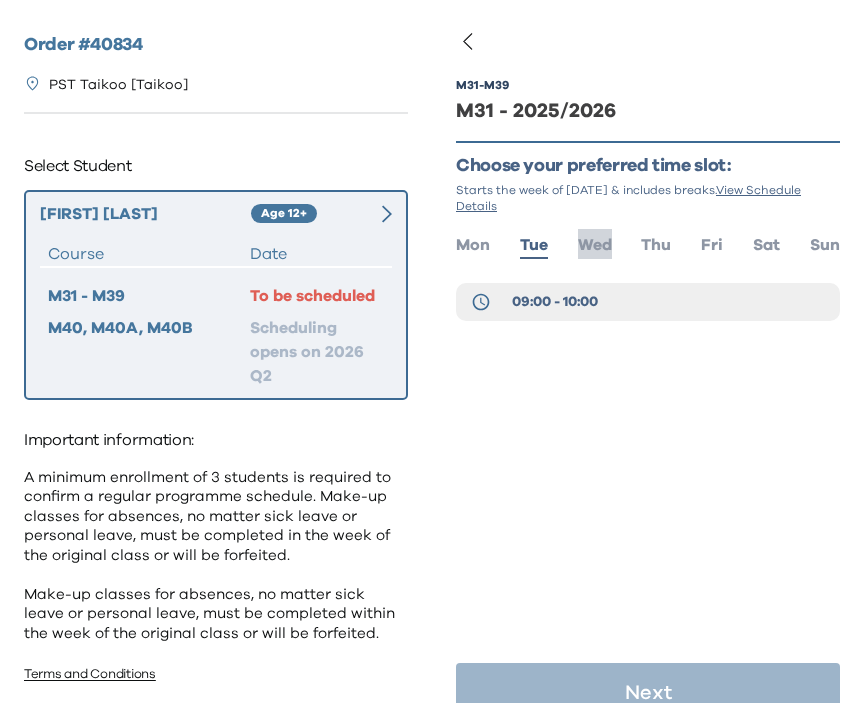 click on "Wed" at bounding box center (595, 245) 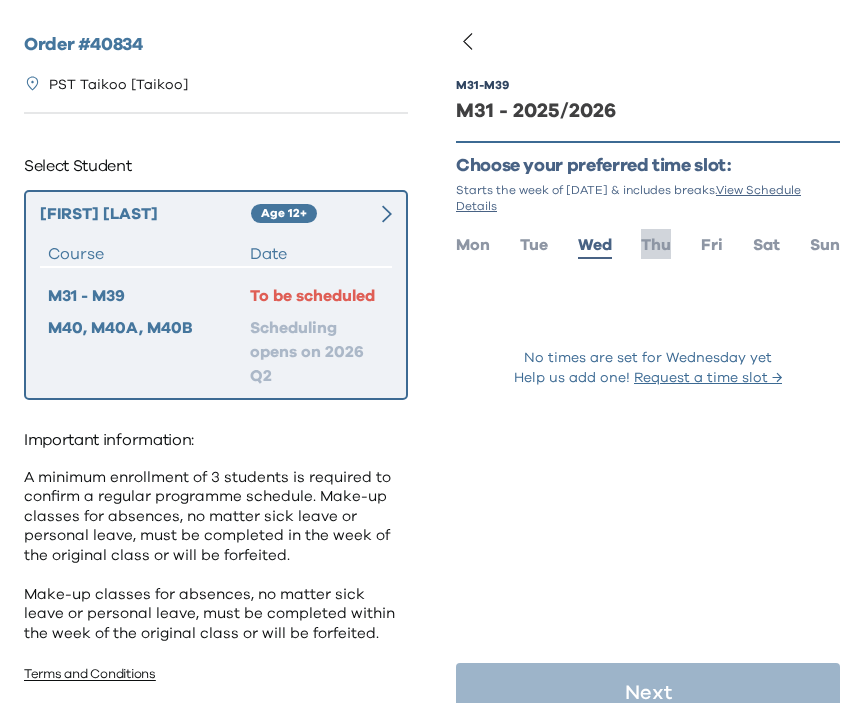 click on "Thu" at bounding box center (656, 245) 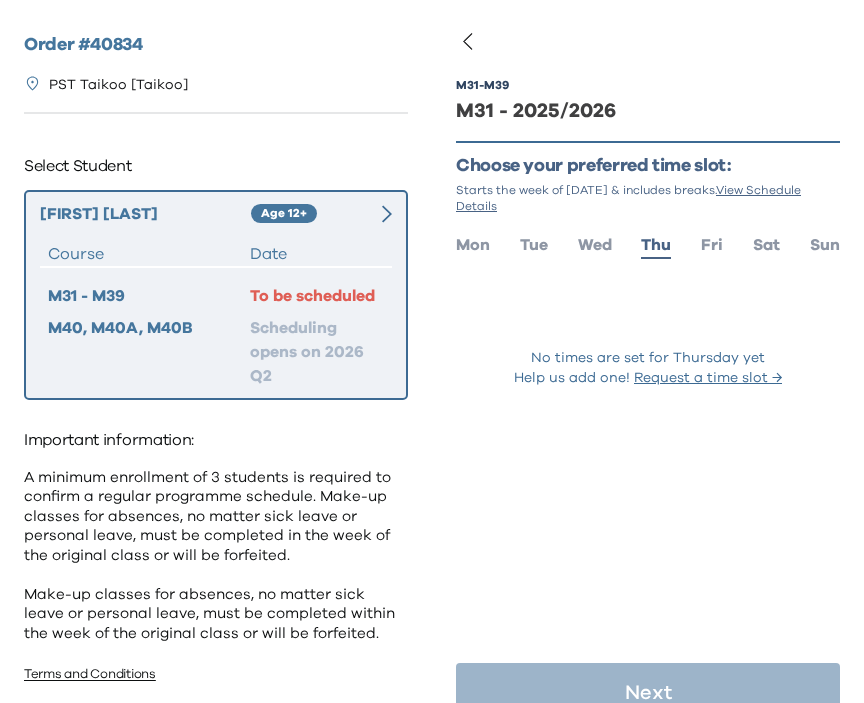 click on "Mon Tue Wed Thu Fri Sat Sun" at bounding box center [648, 243] 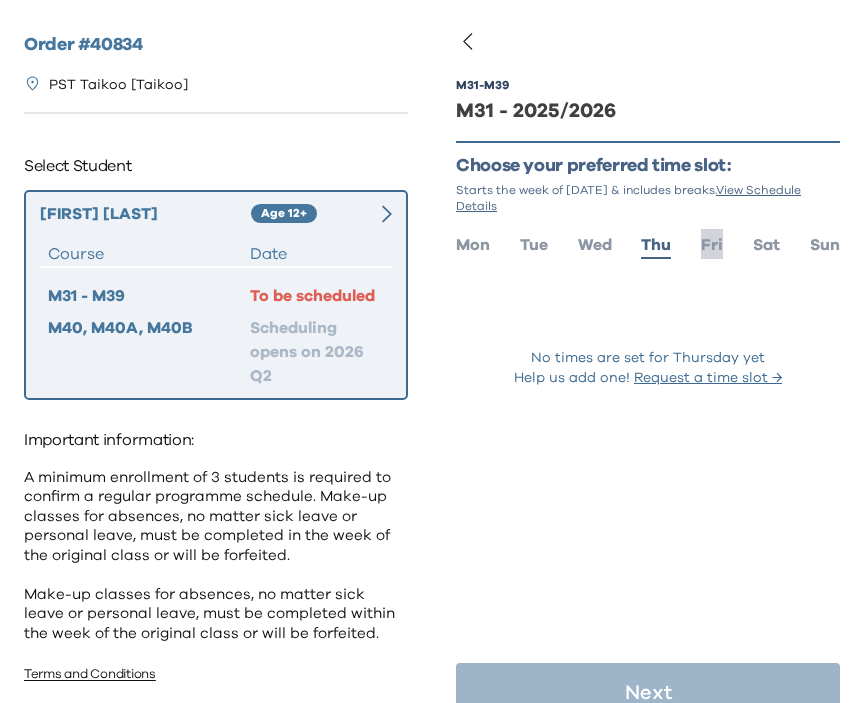 click on "Fri" at bounding box center [712, 245] 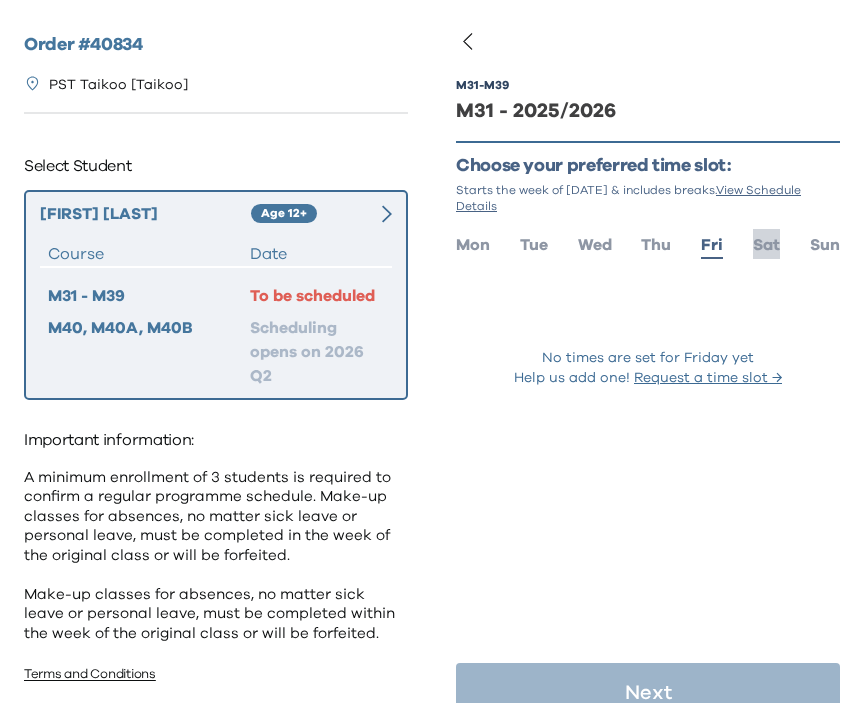click on "Sat" at bounding box center (766, 245) 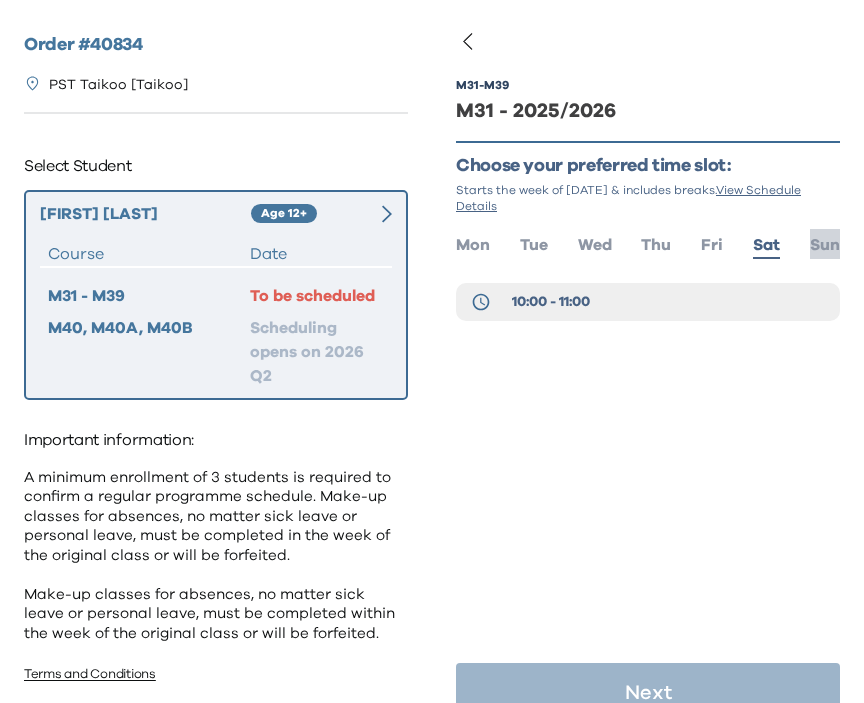 click on "Sun" at bounding box center [825, 245] 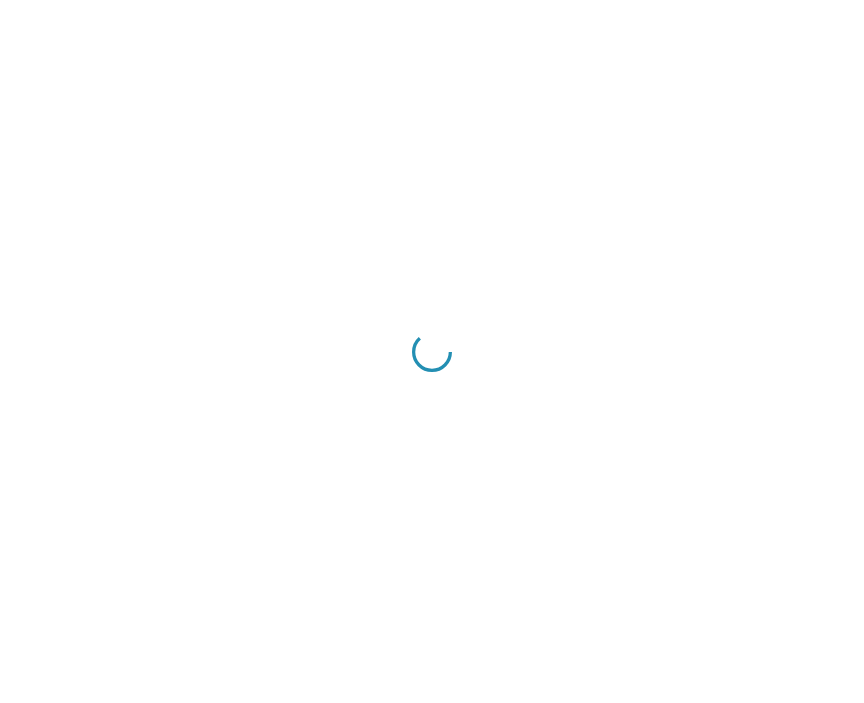 scroll, scrollTop: 0, scrollLeft: 0, axis: both 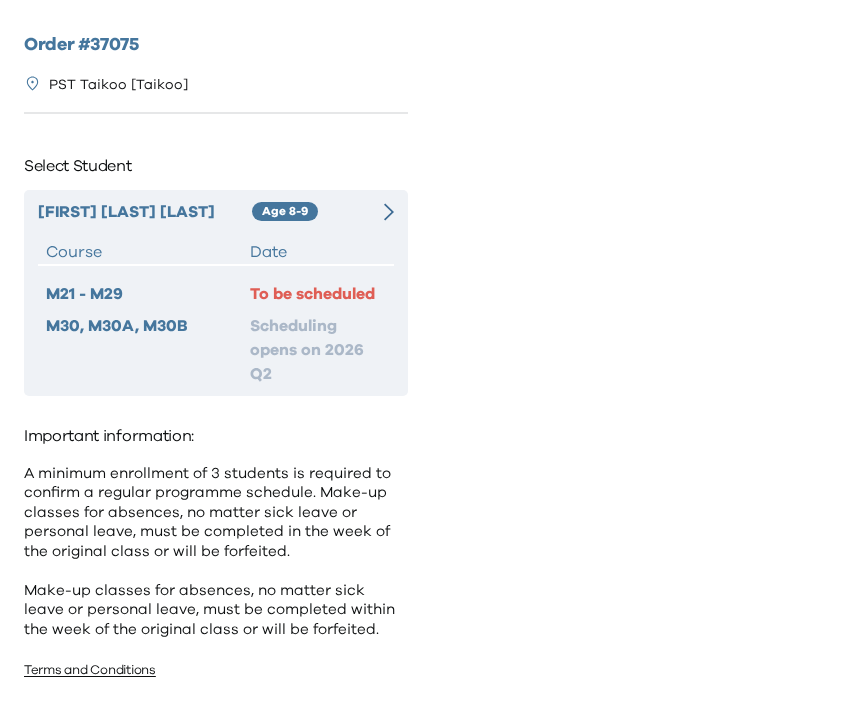 click on "Cheuk Yau   Tam Age 8-9 Course Date M21 - M29 To be scheduled M30, M30A, M30B Scheduling opens on 2026 Q2" at bounding box center (216, 293) 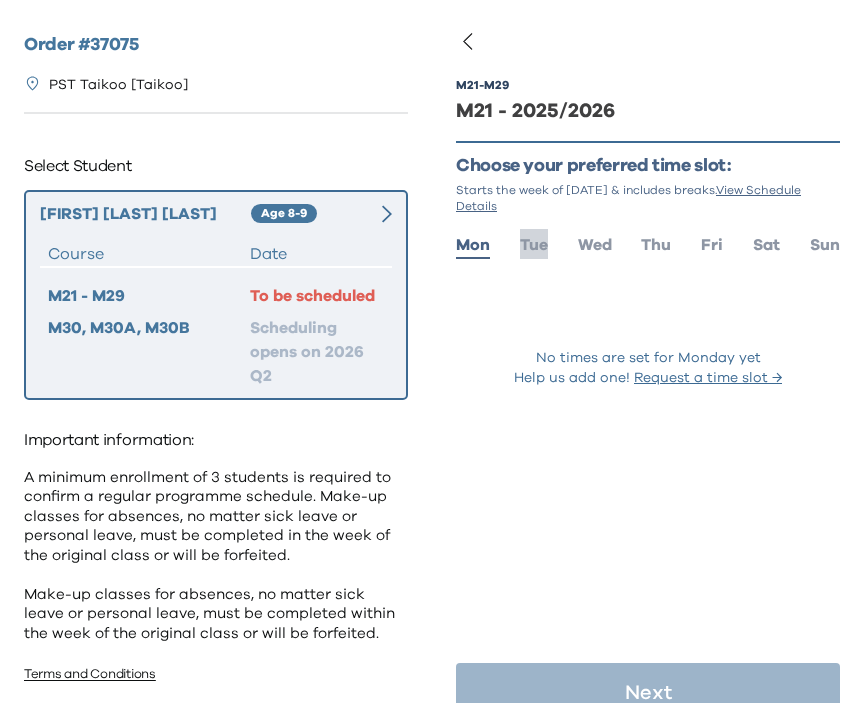 click on "Tue" at bounding box center (534, 245) 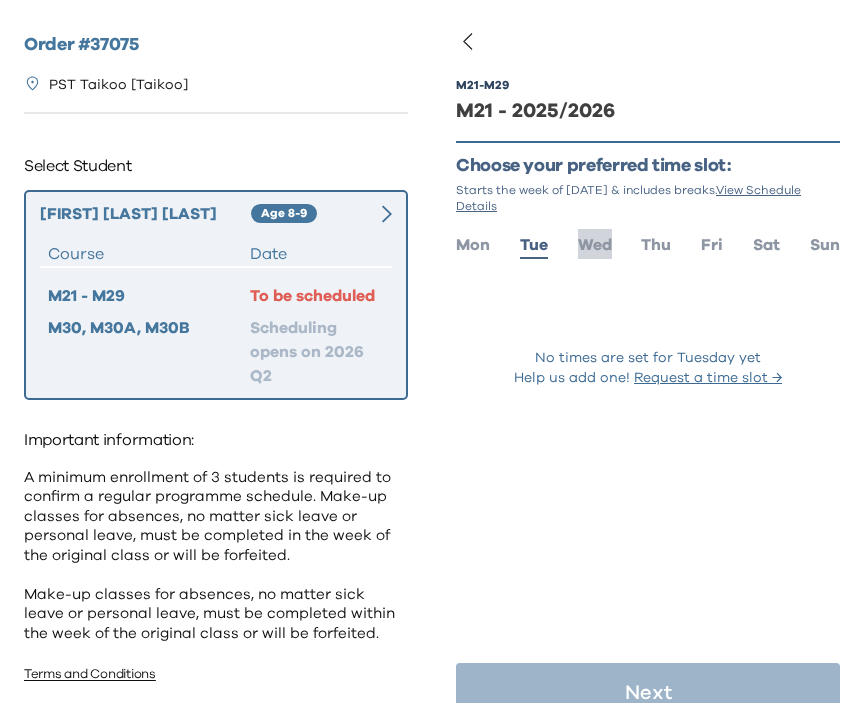click on "Wed" at bounding box center [595, 243] 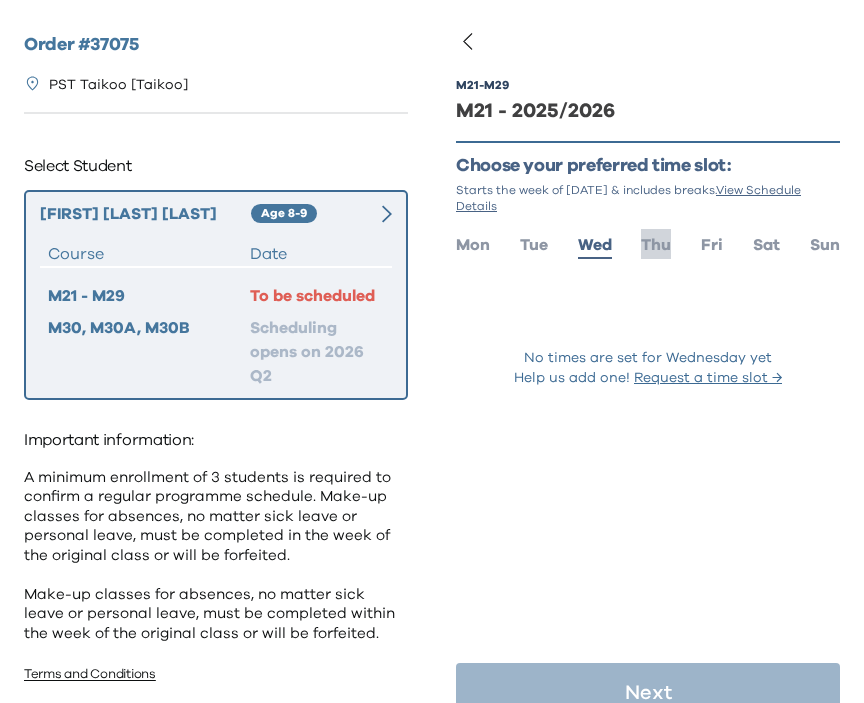 click on "Thu" at bounding box center (656, 245) 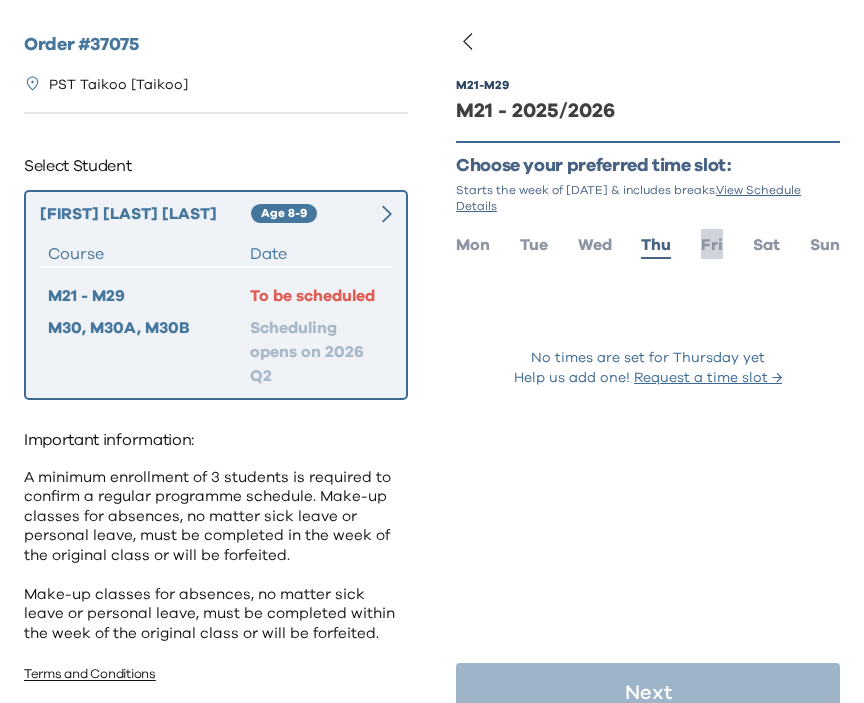 click on "Fri" at bounding box center [712, 243] 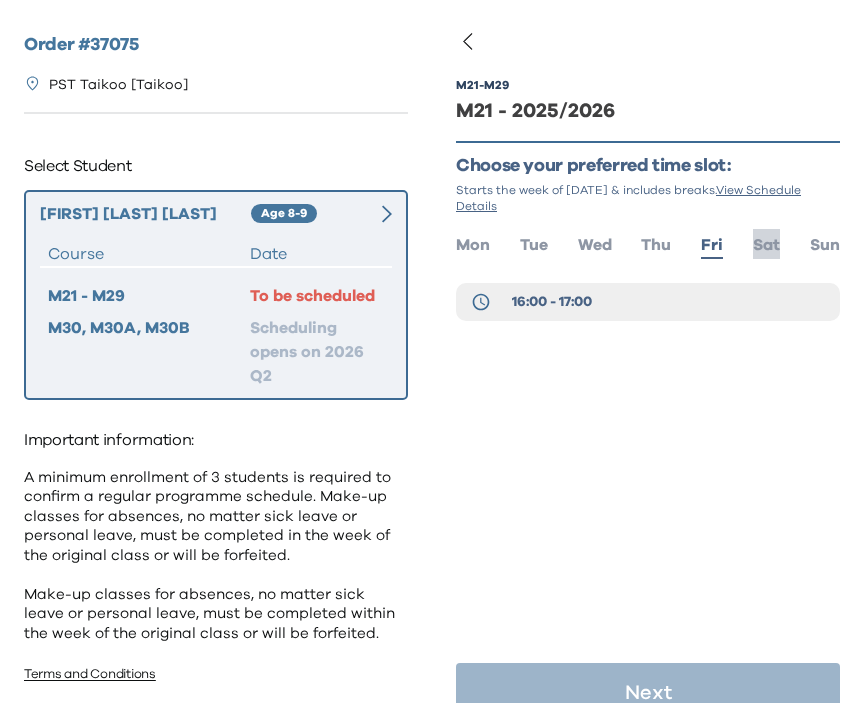 click on "Sat" at bounding box center (766, 245) 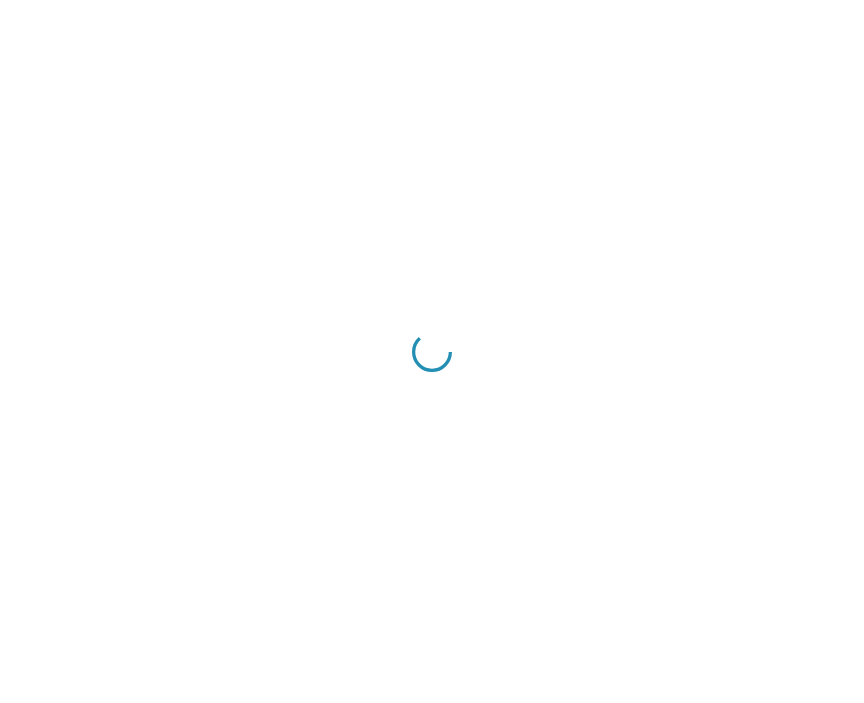 scroll, scrollTop: 0, scrollLeft: 0, axis: both 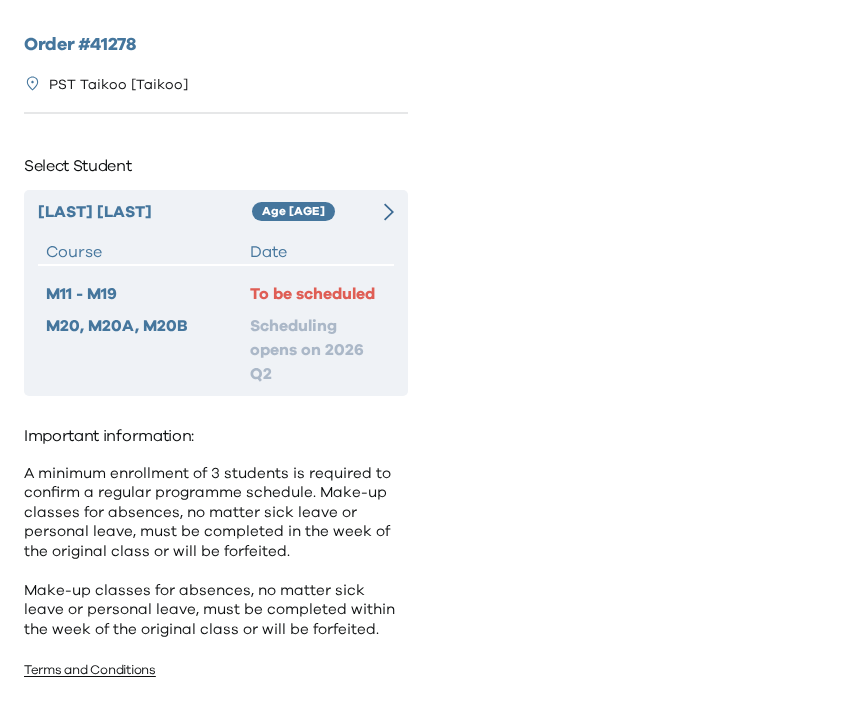 click 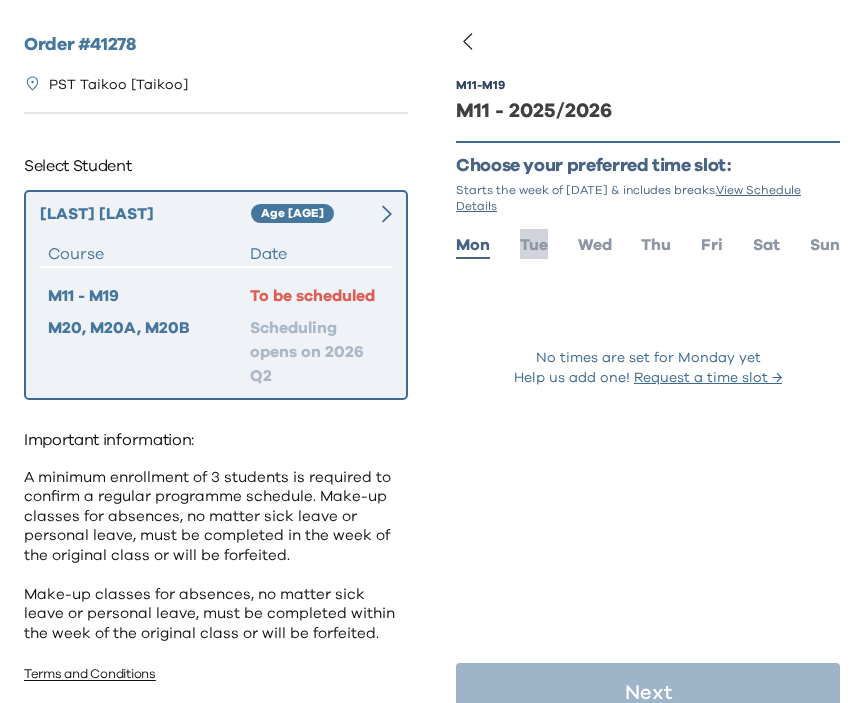 click on "Tue" at bounding box center (534, 243) 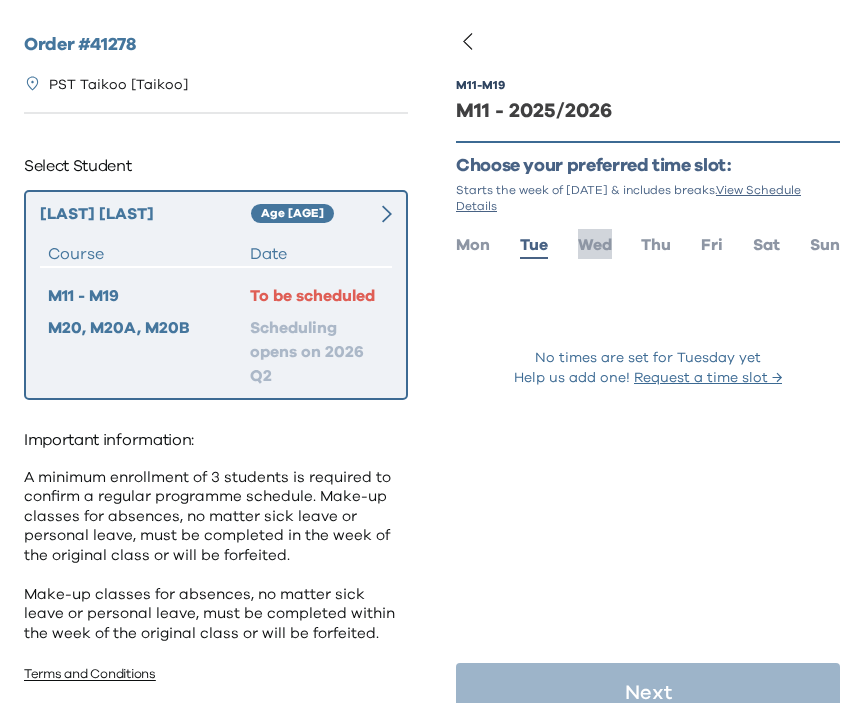 click on "Wed" at bounding box center (595, 245) 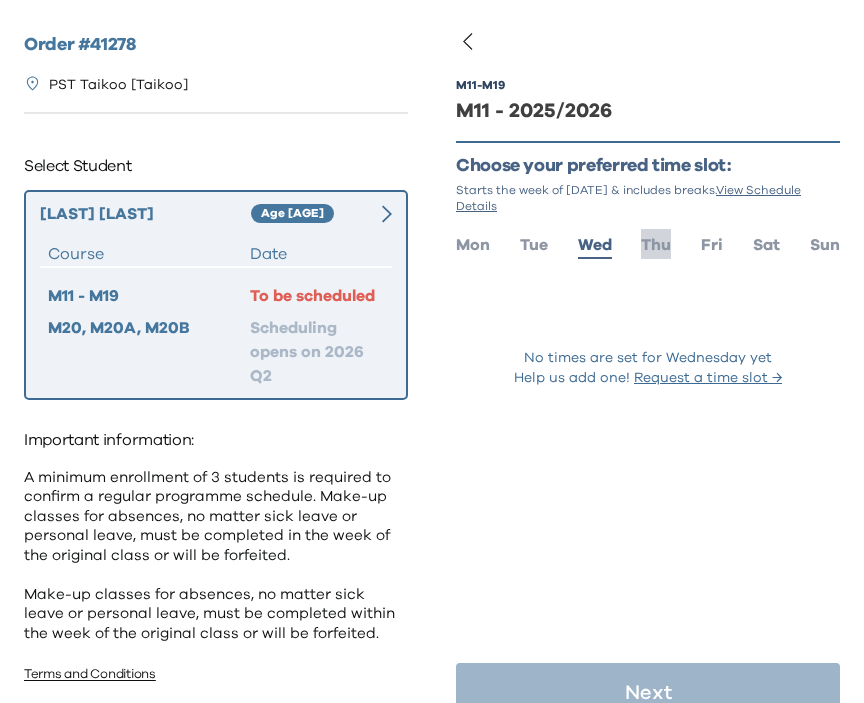 click on "Thu" at bounding box center [656, 245] 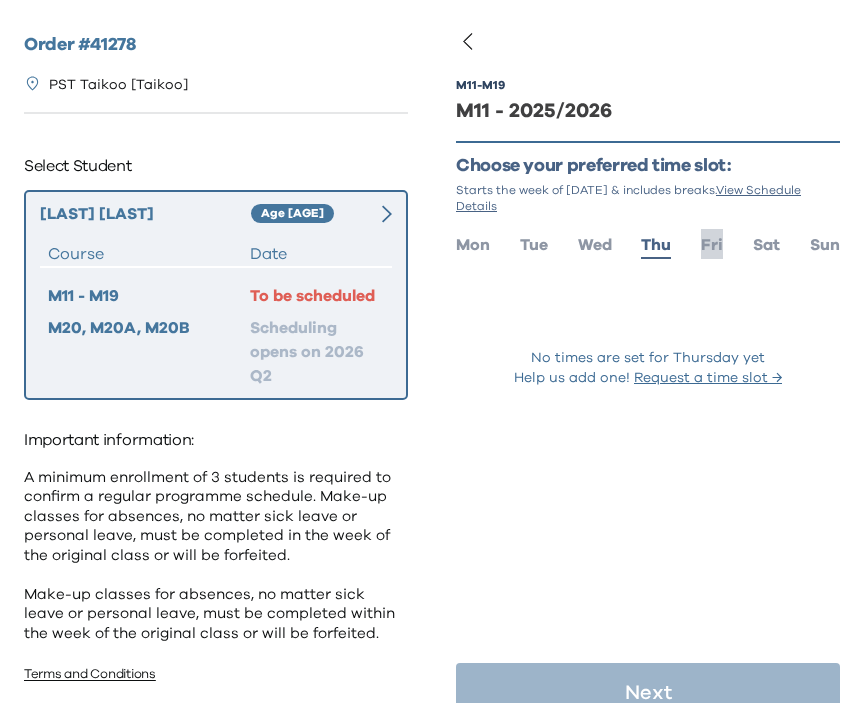 click on "Fri" at bounding box center [712, 245] 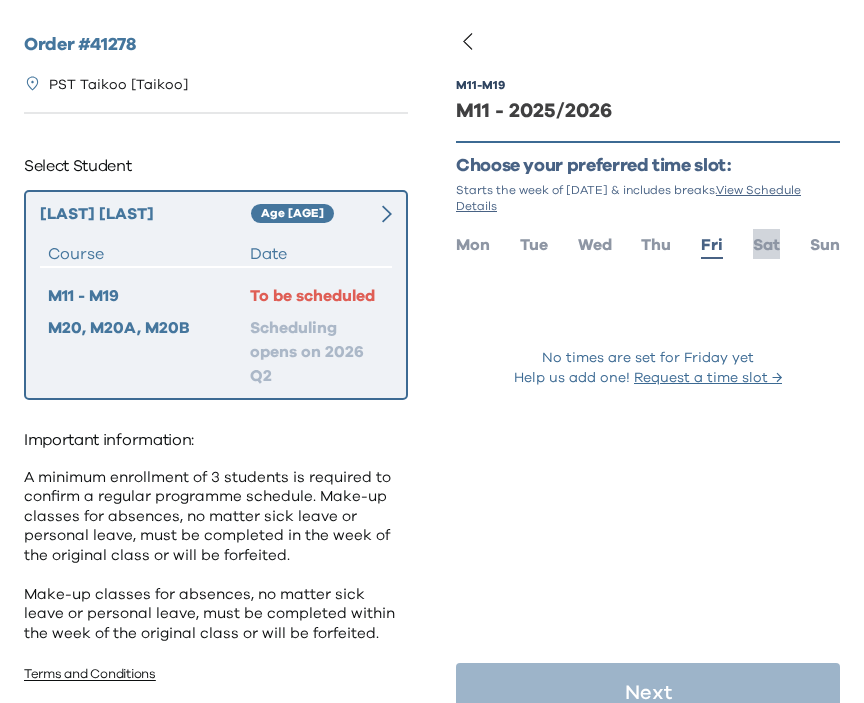 click on "Sat" at bounding box center [766, 245] 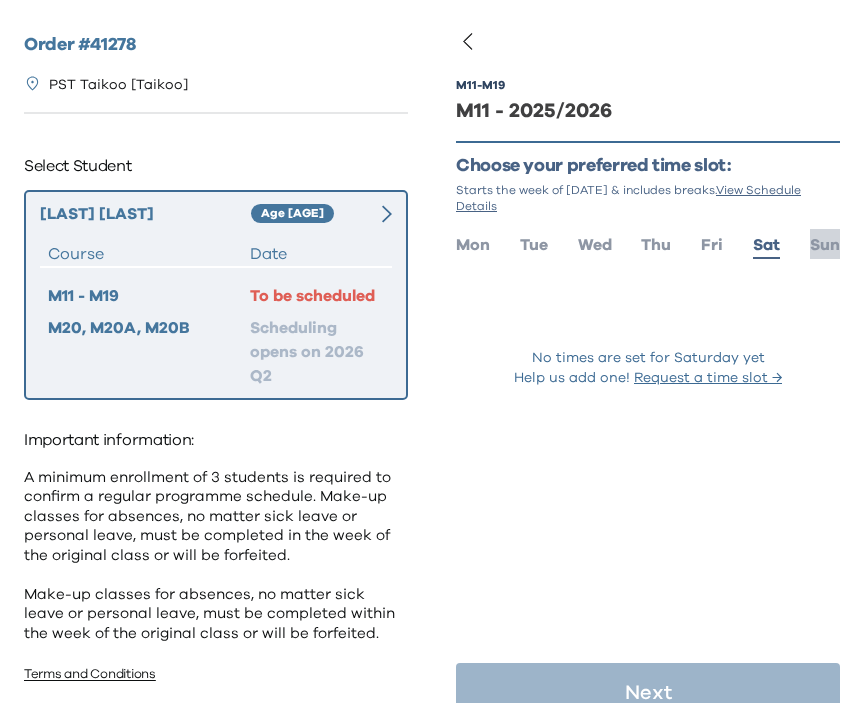 click on "Sun" at bounding box center [825, 245] 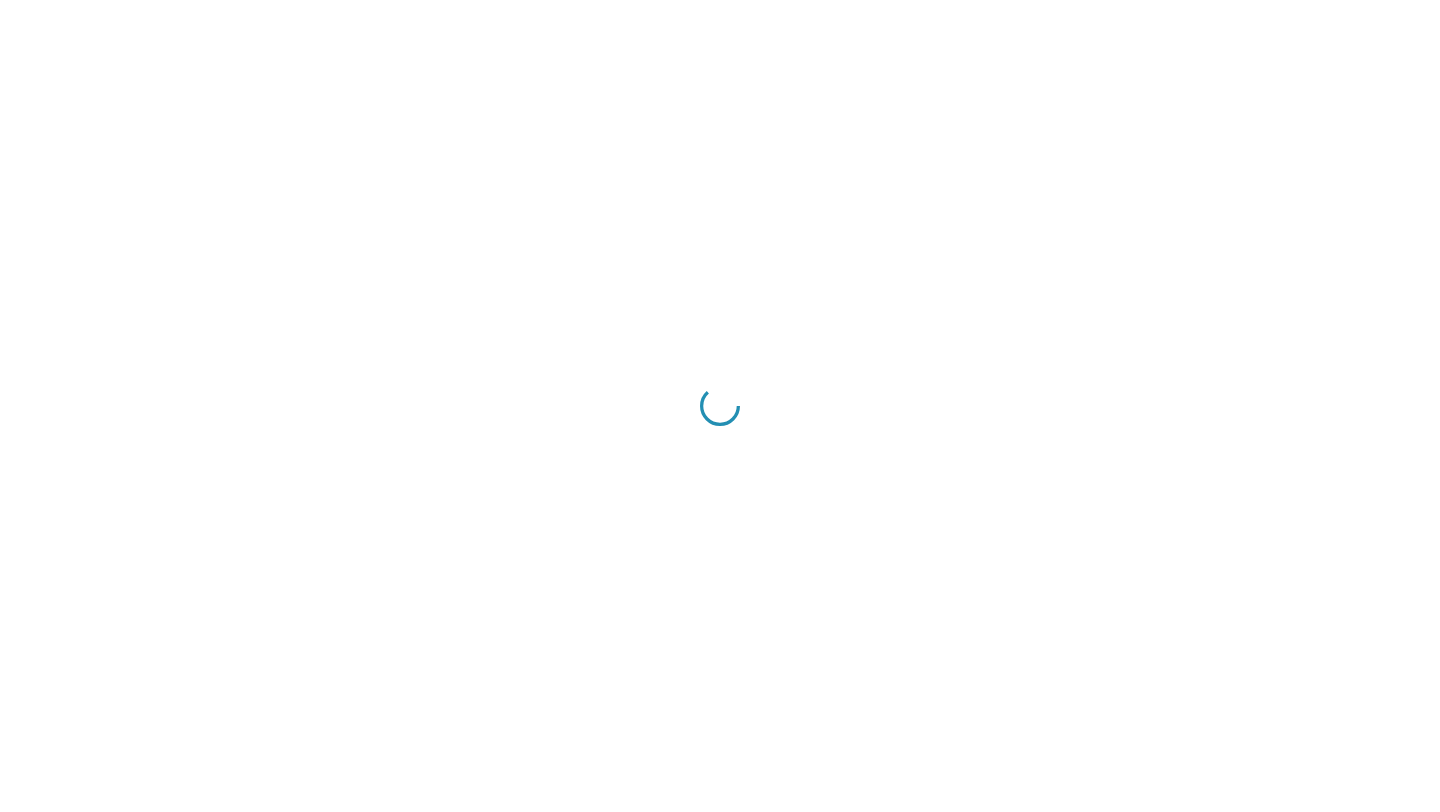 scroll, scrollTop: 0, scrollLeft: 0, axis: both 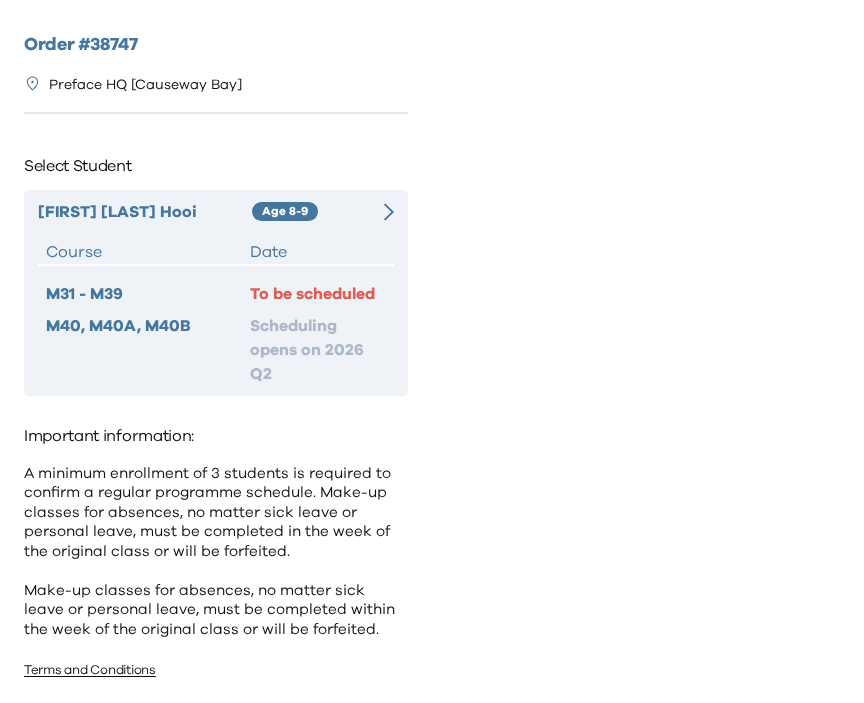 click on "[FIRST] [LAST]   [AGE] [AGE] Course Date M31 - M39 To be scheduled M40, M40A, M40B Scheduling opens on [DATE] Q2" at bounding box center [216, 293] 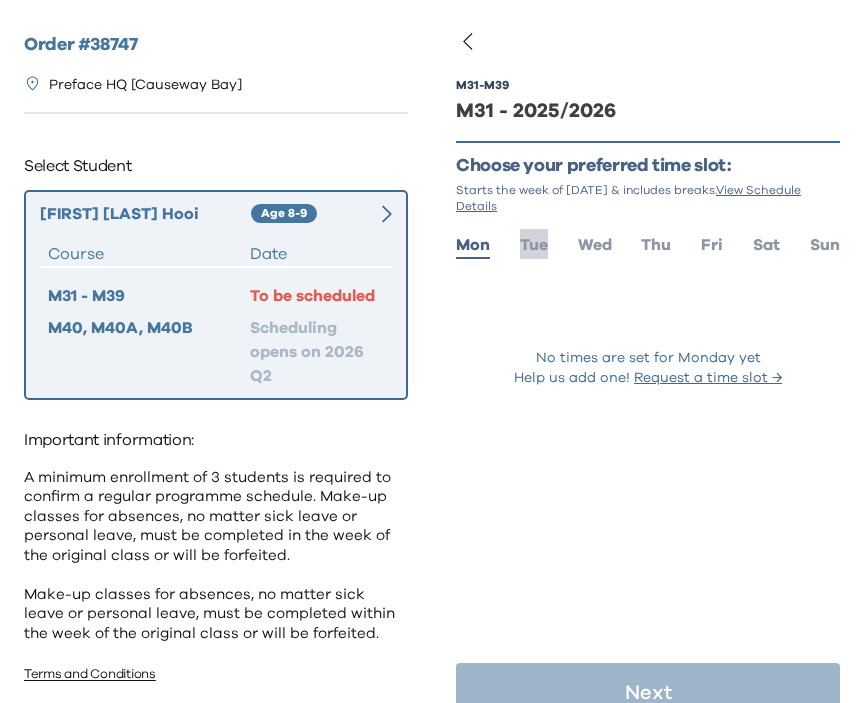 click on "Tue" at bounding box center [534, 245] 